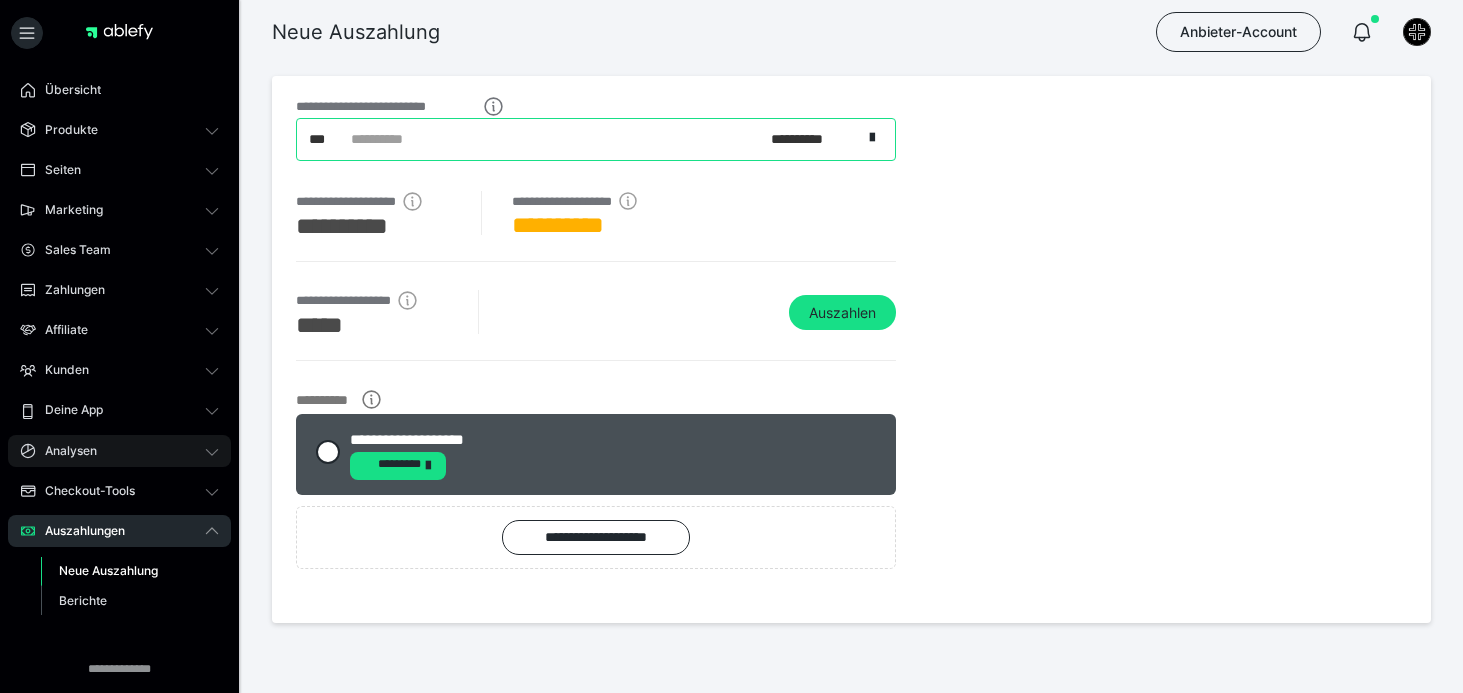 scroll, scrollTop: 0, scrollLeft: 0, axis: both 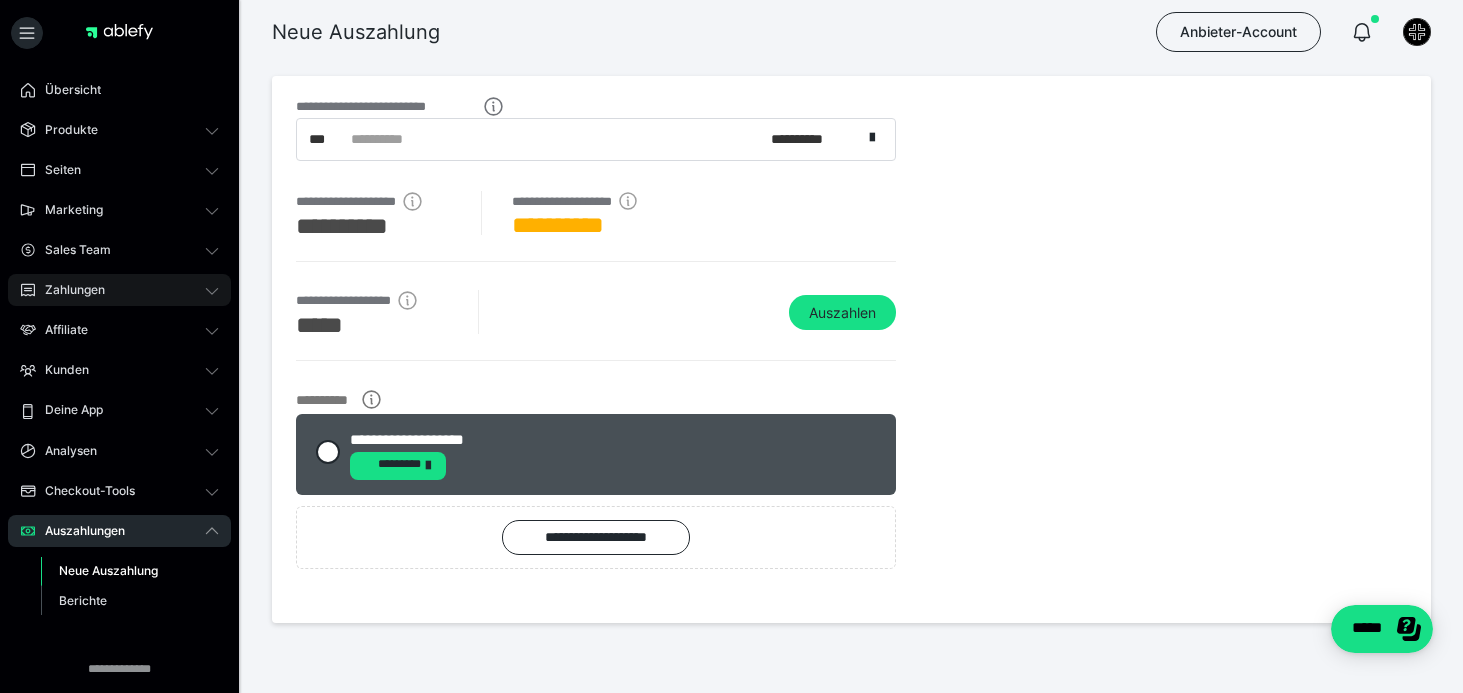 click on "Zahlungen" at bounding box center (119, 290) 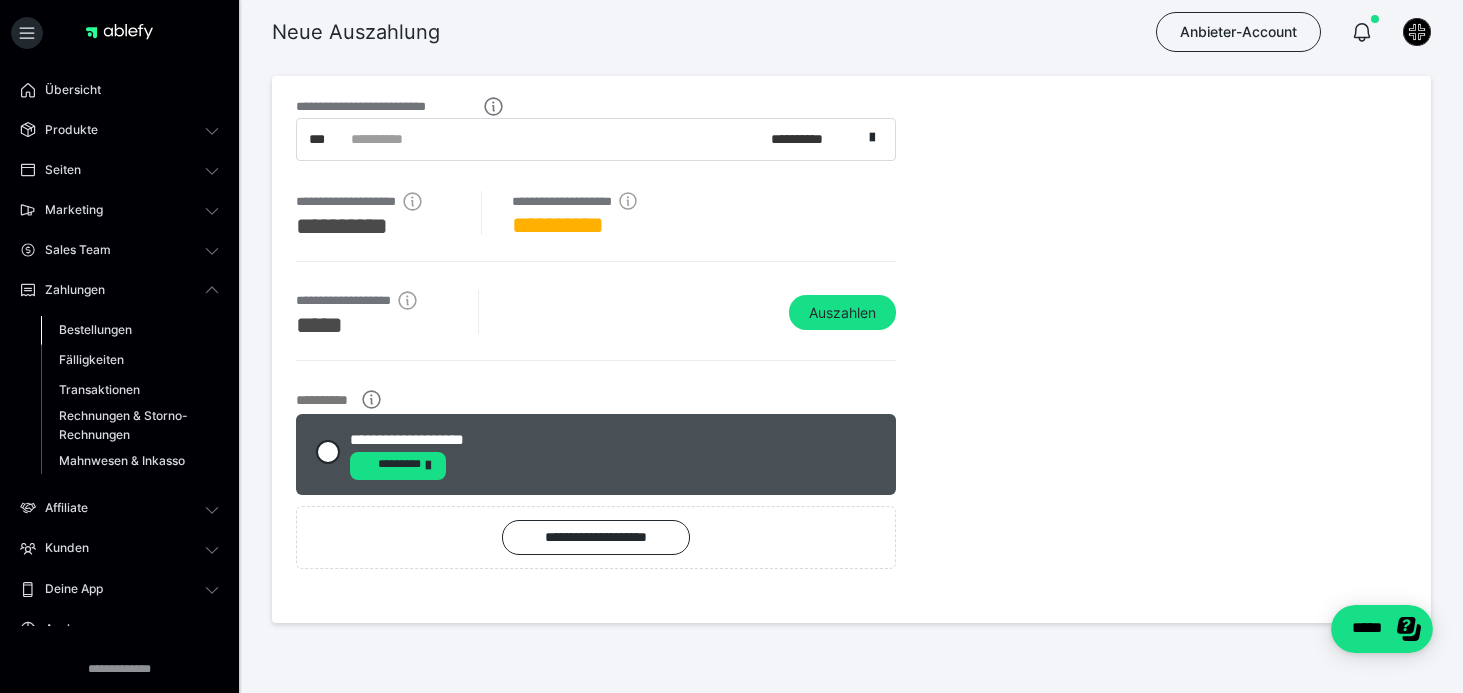 click on "Bestellungen" at bounding box center [130, 330] 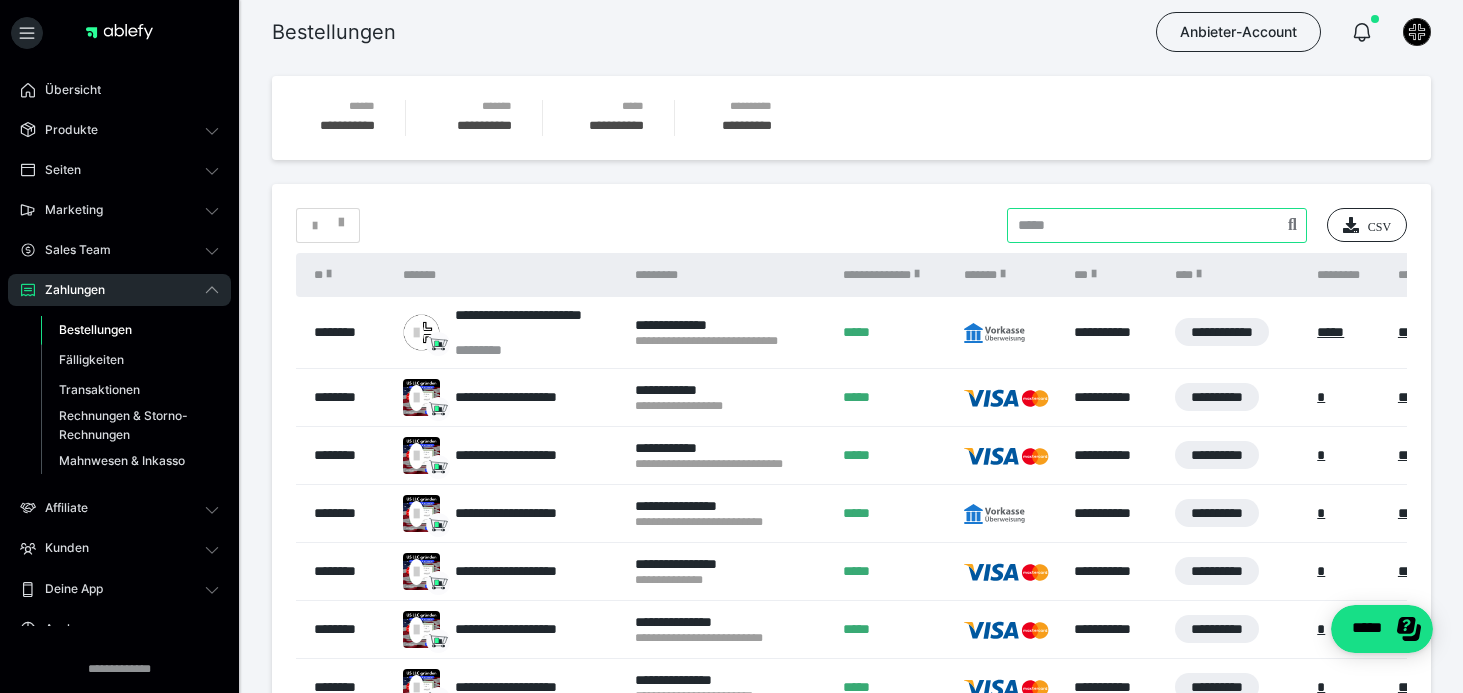 click at bounding box center [1157, 225] 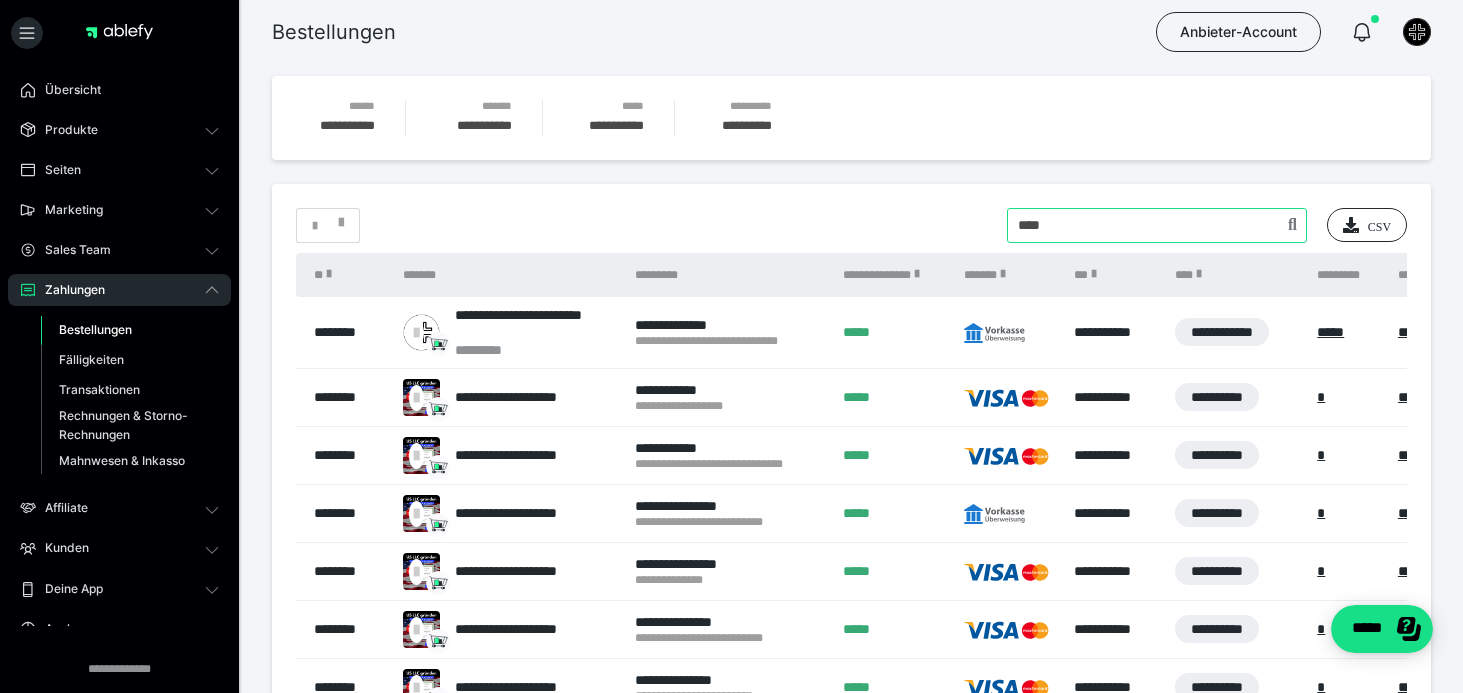 type on "****" 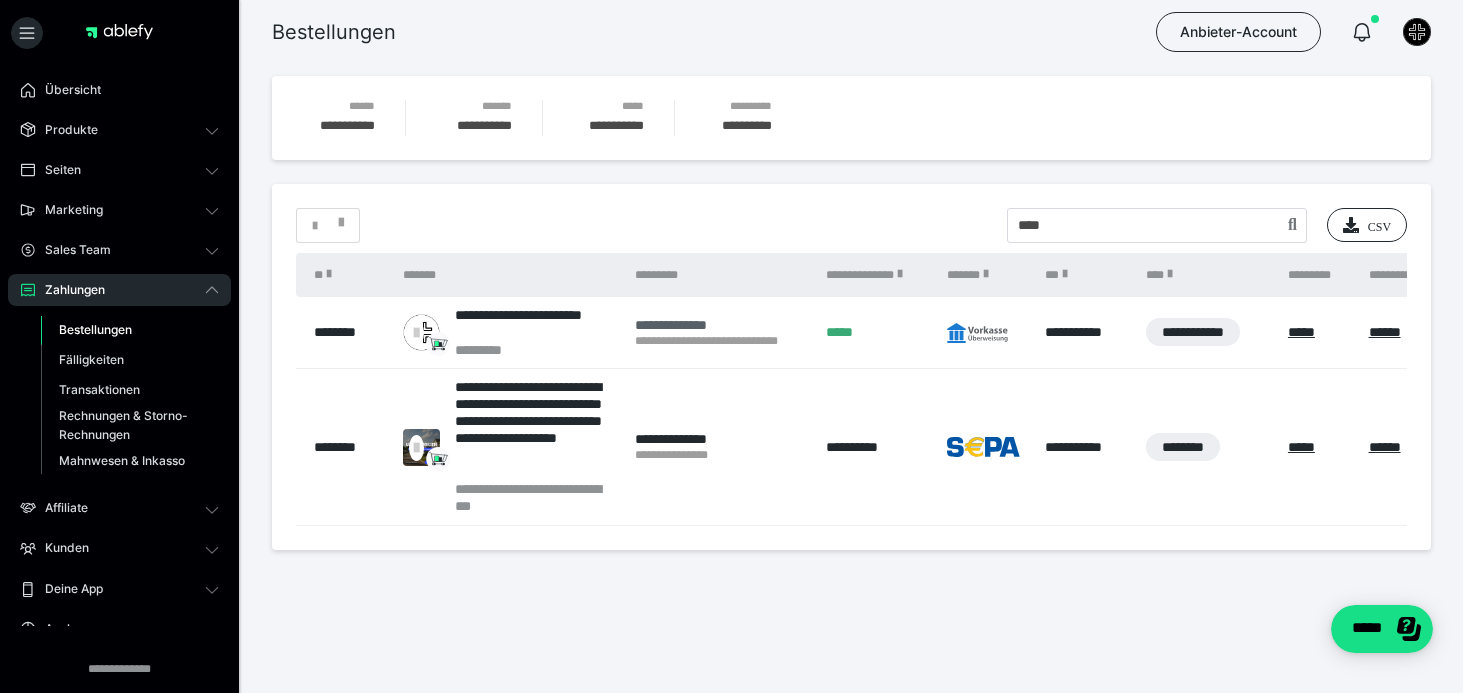 click on "**********" at bounding box center [720, 325] 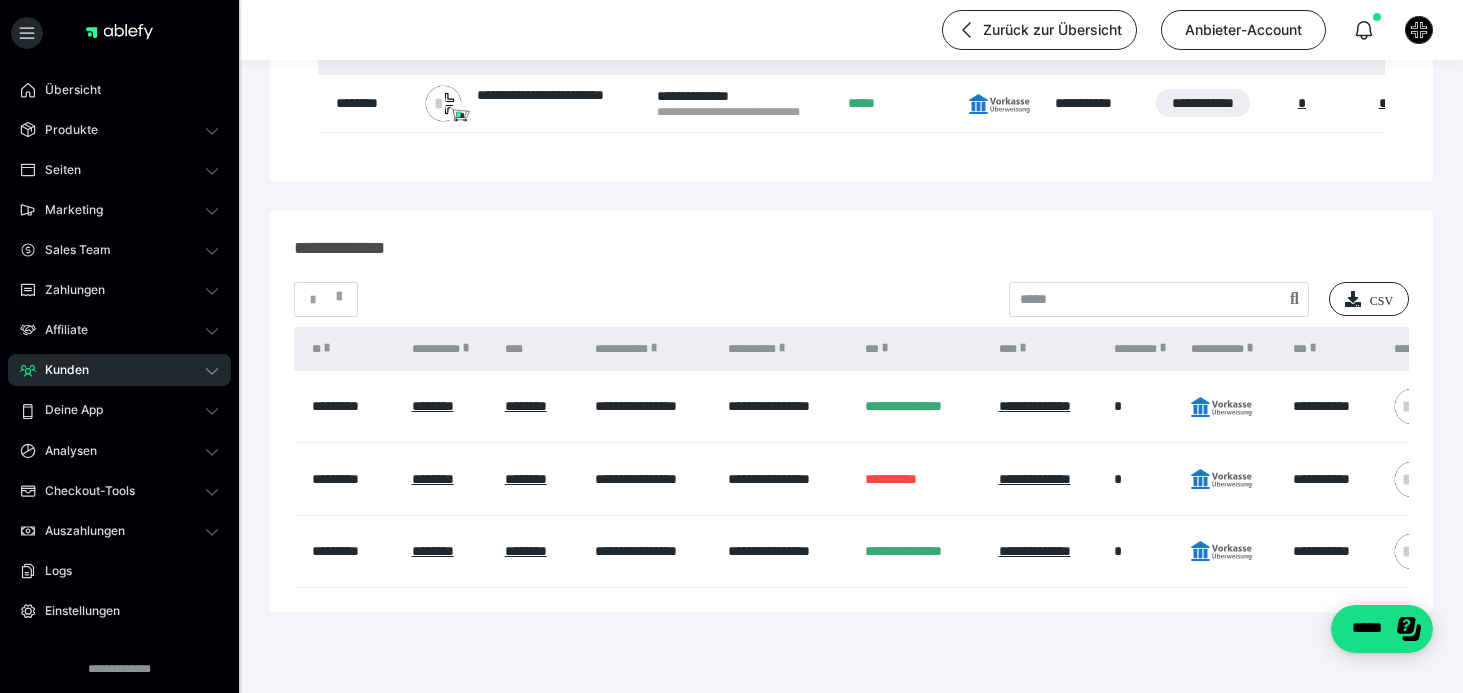 scroll, scrollTop: 409, scrollLeft: 0, axis: vertical 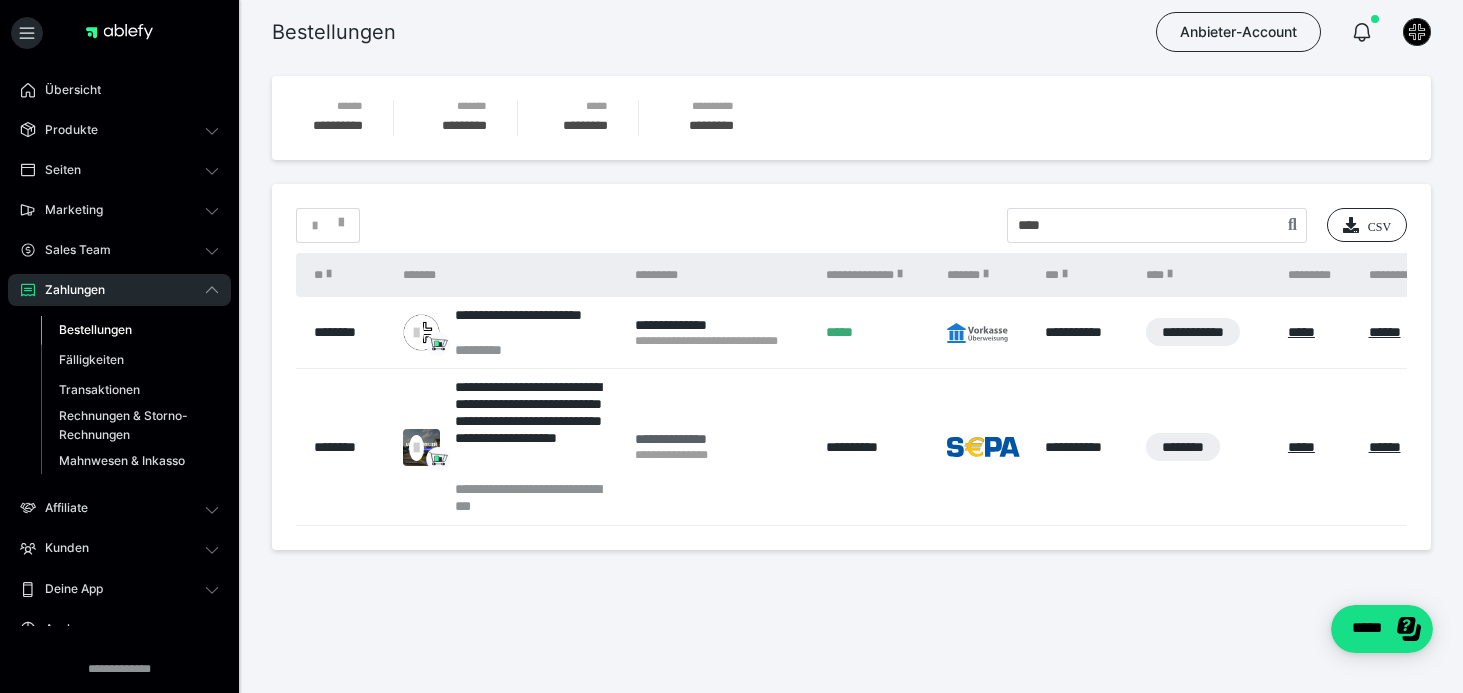 click on "**********" at bounding box center (720, 439) 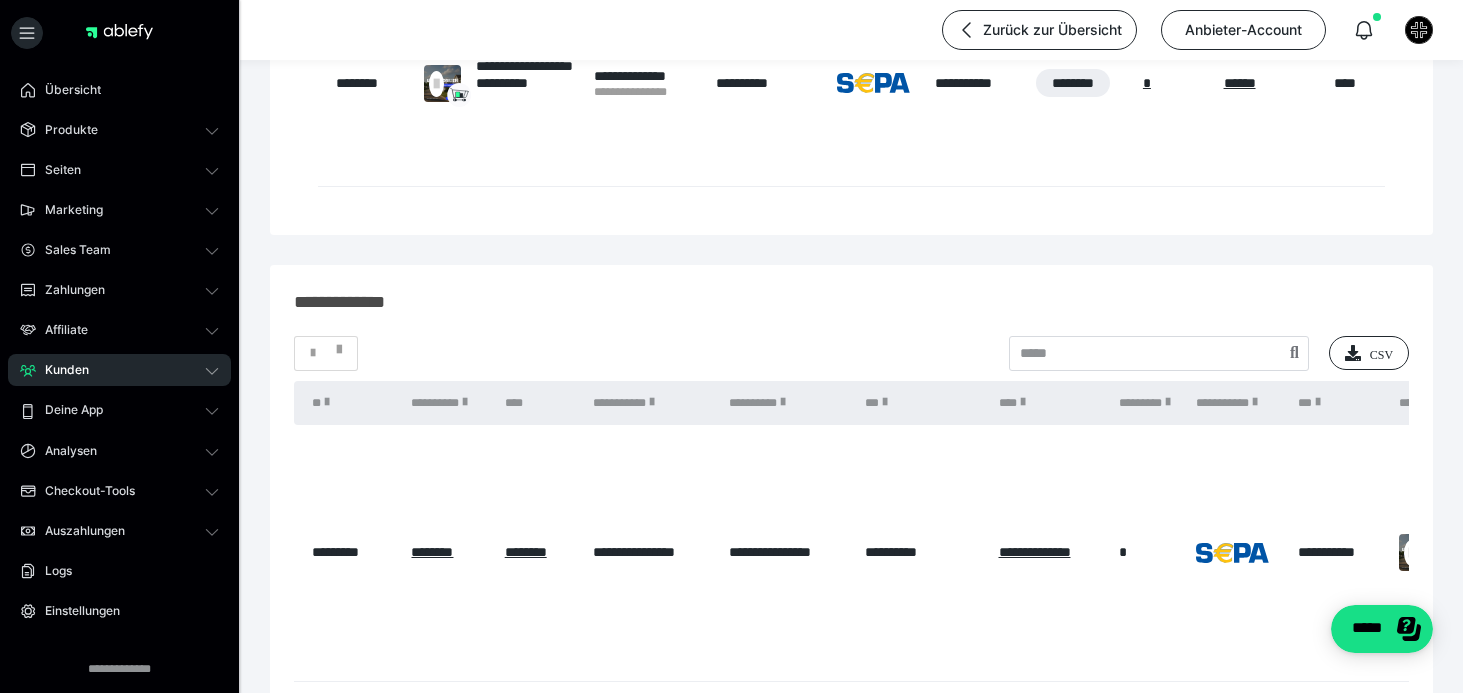 scroll, scrollTop: 449, scrollLeft: 0, axis: vertical 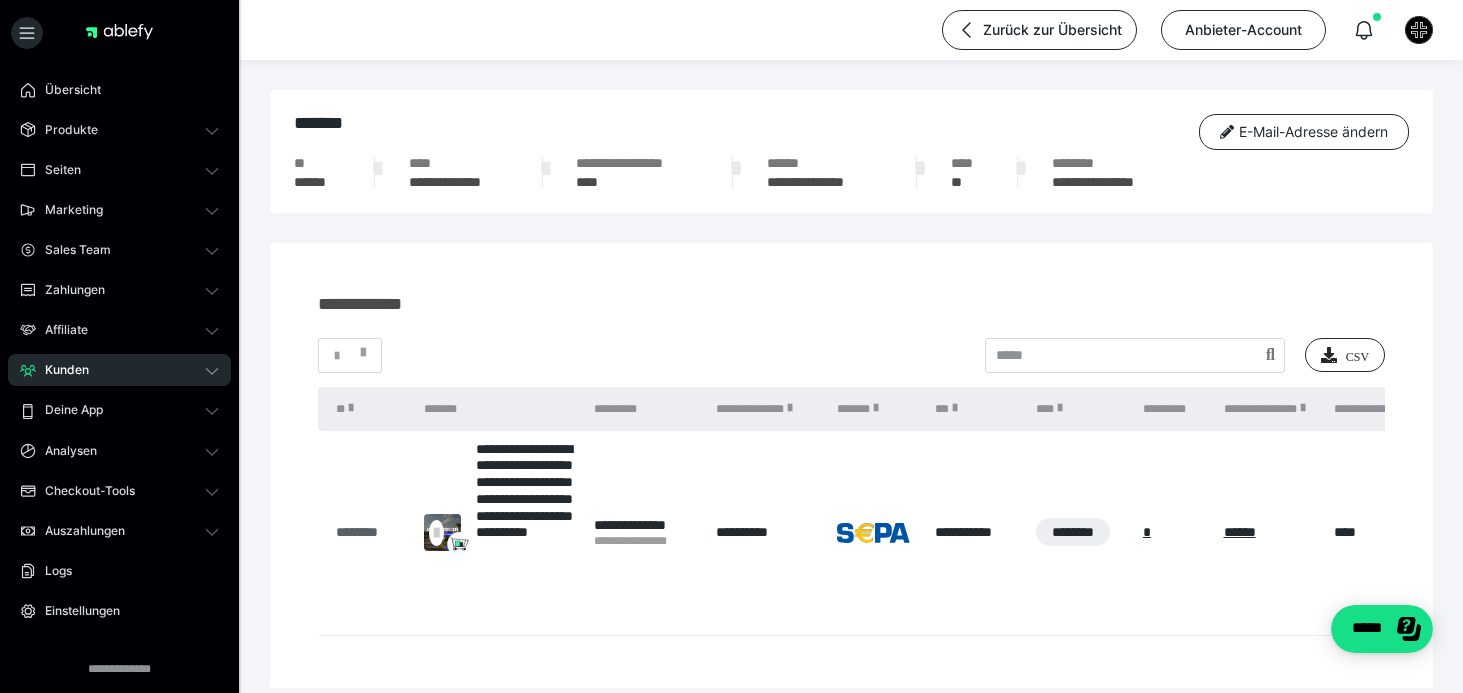click on "********" at bounding box center [370, 532] 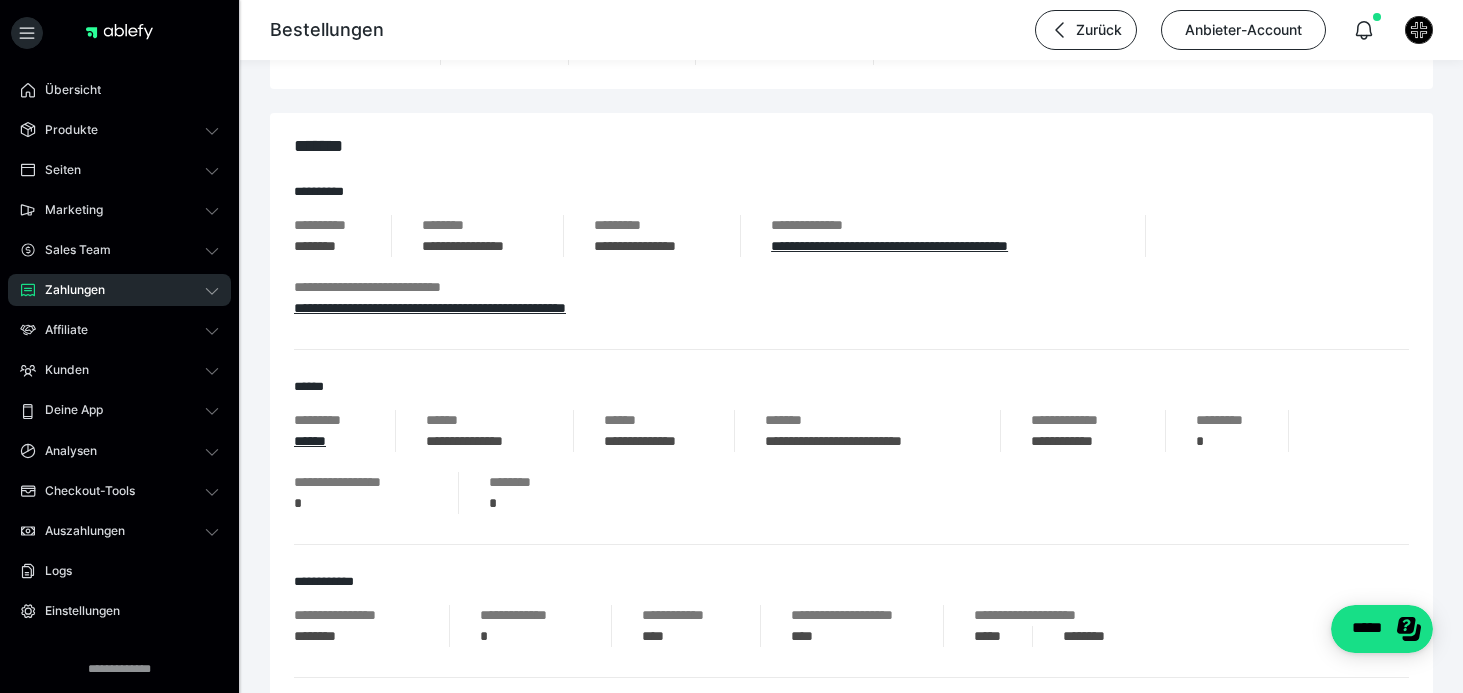 scroll, scrollTop: 165, scrollLeft: 0, axis: vertical 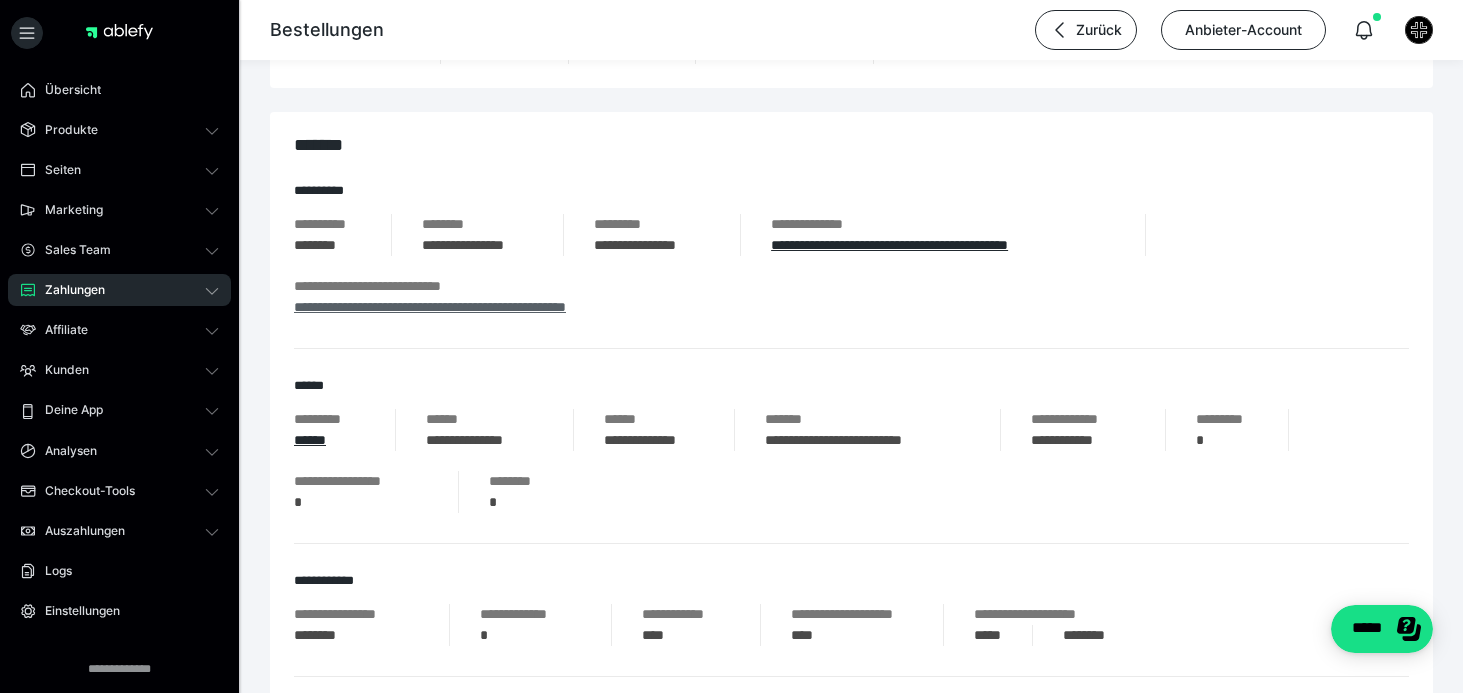 click on "**********" at bounding box center (430, 307) 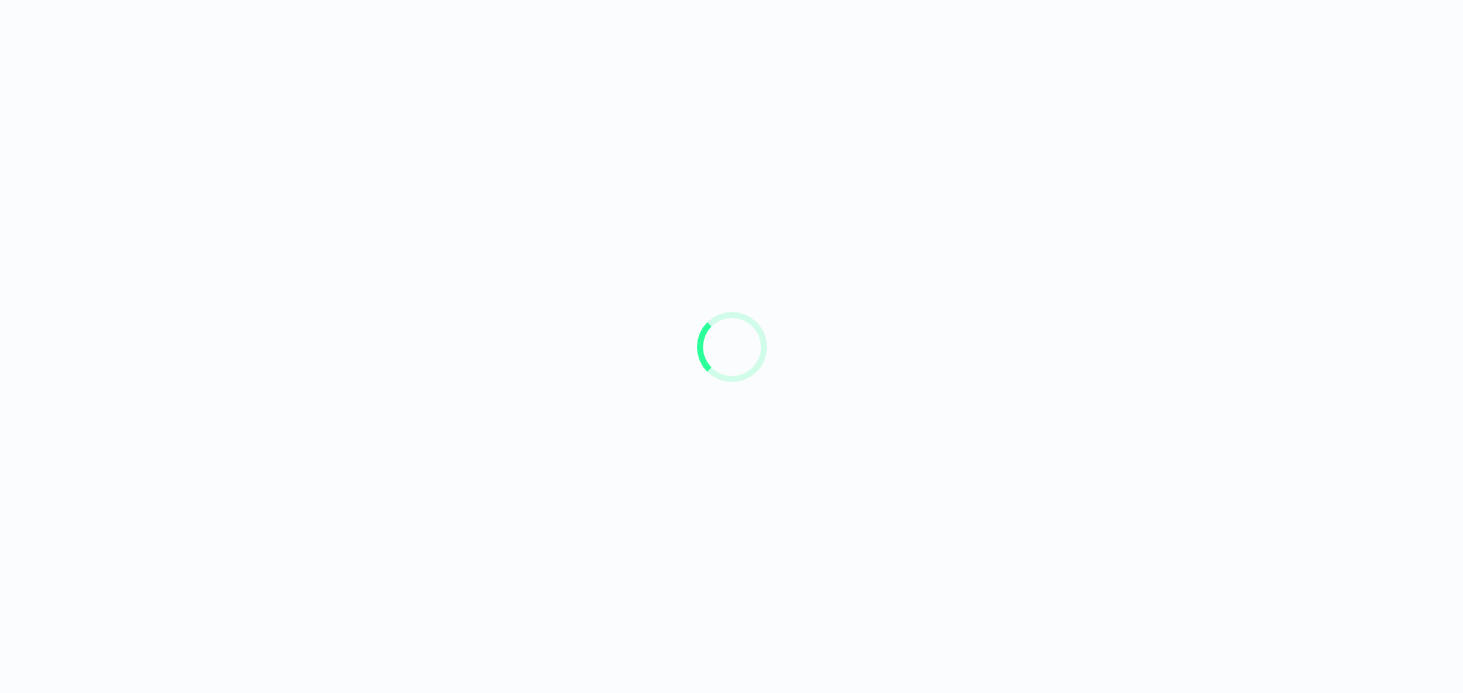 scroll, scrollTop: 0, scrollLeft: 0, axis: both 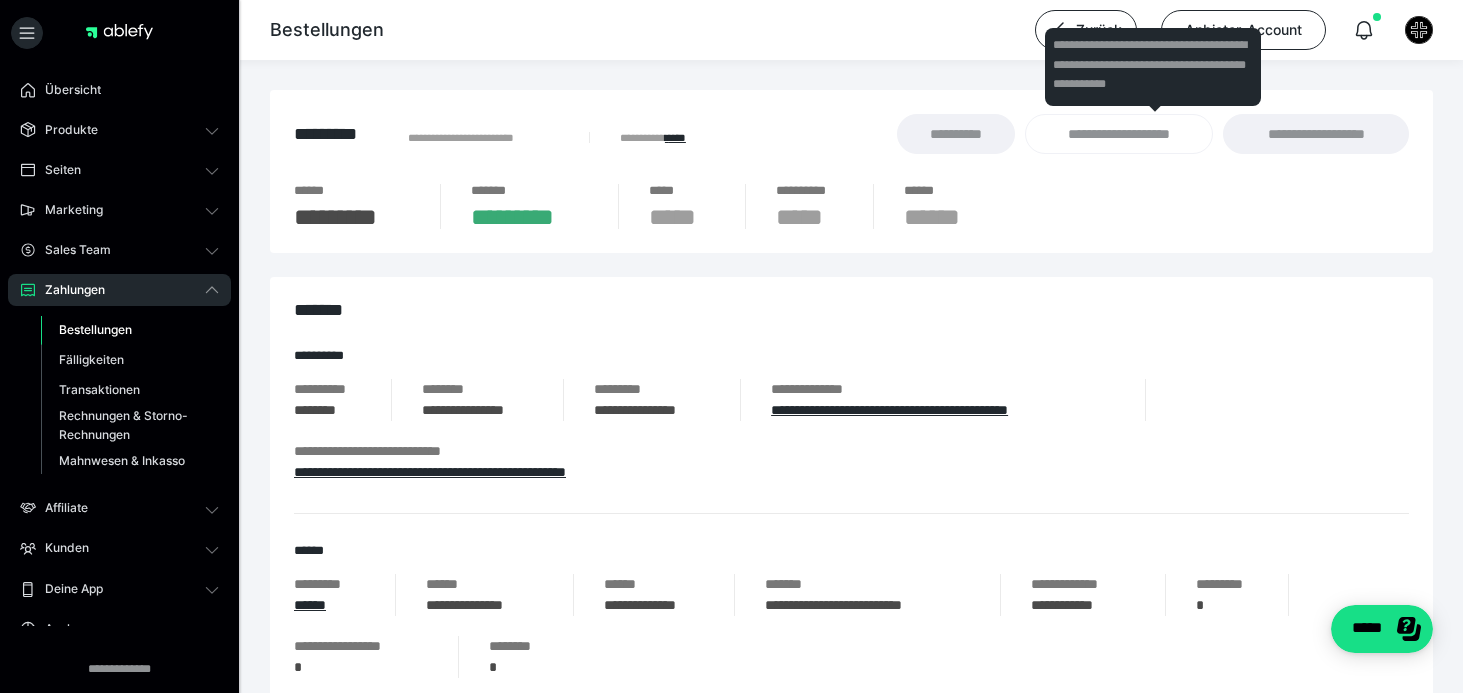 click on "**********" at bounding box center (1153, 134) 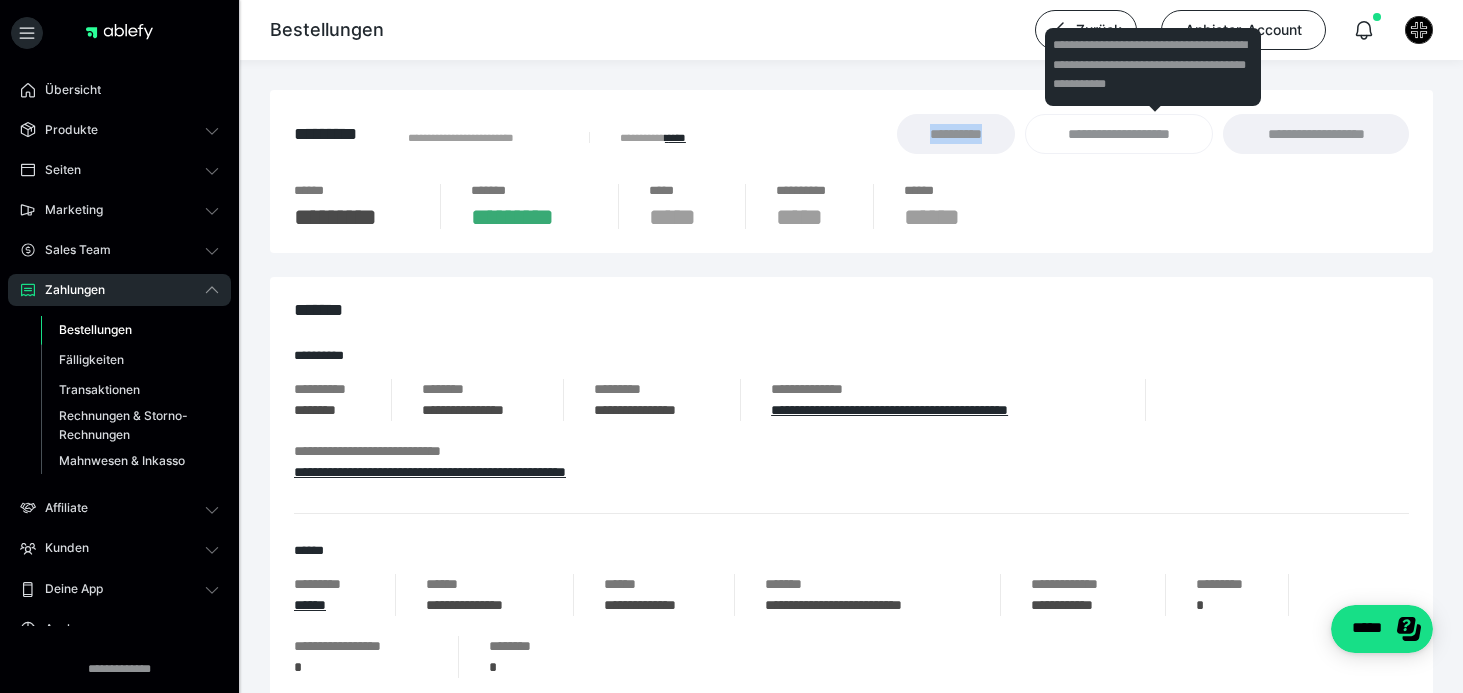 click on "**********" at bounding box center (1153, 134) 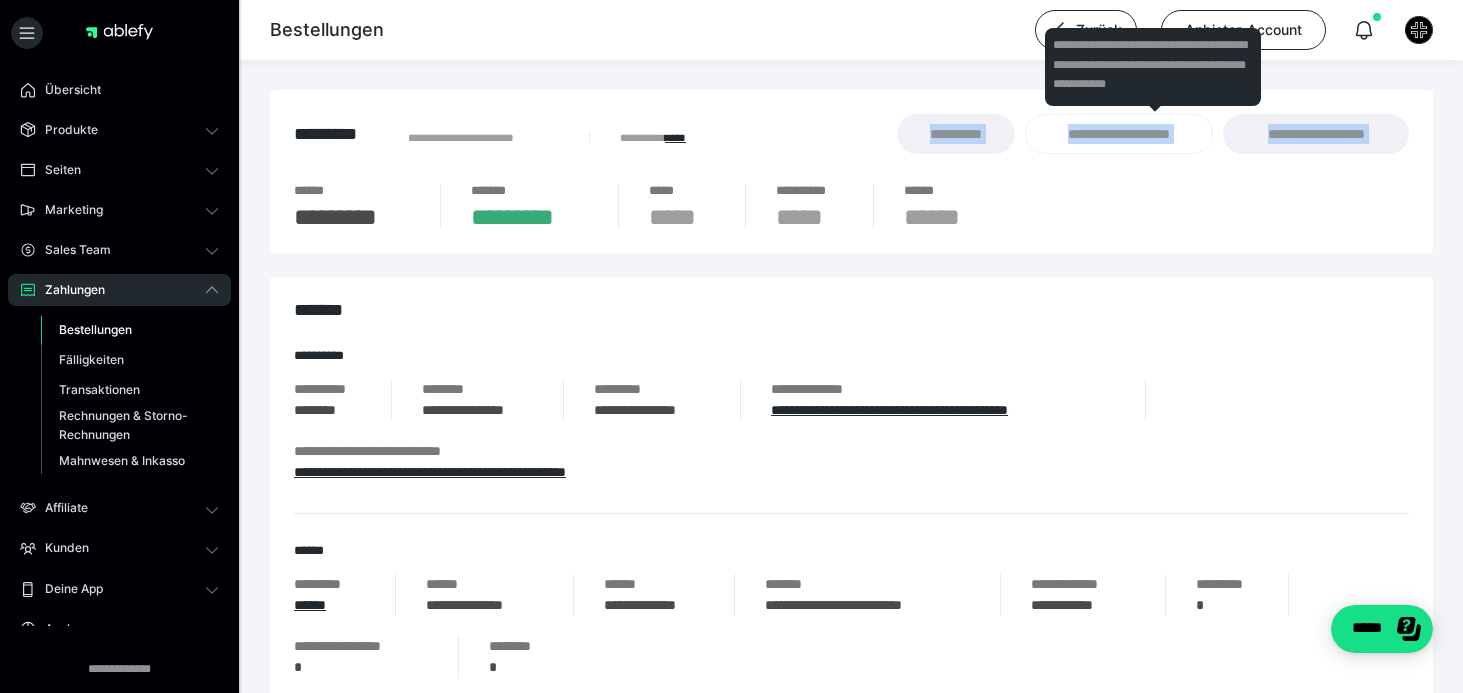 click on "**********" at bounding box center (1153, 134) 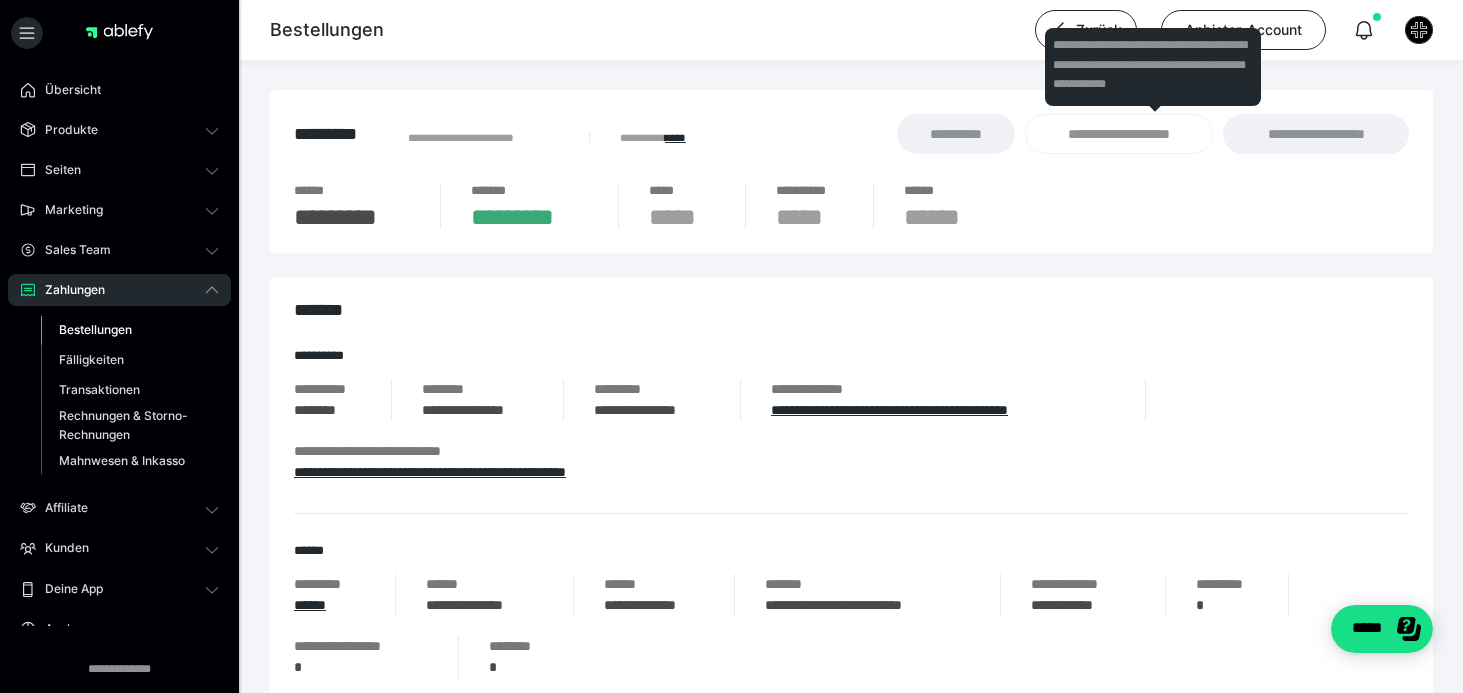 click on "**********" at bounding box center (1153, 134) 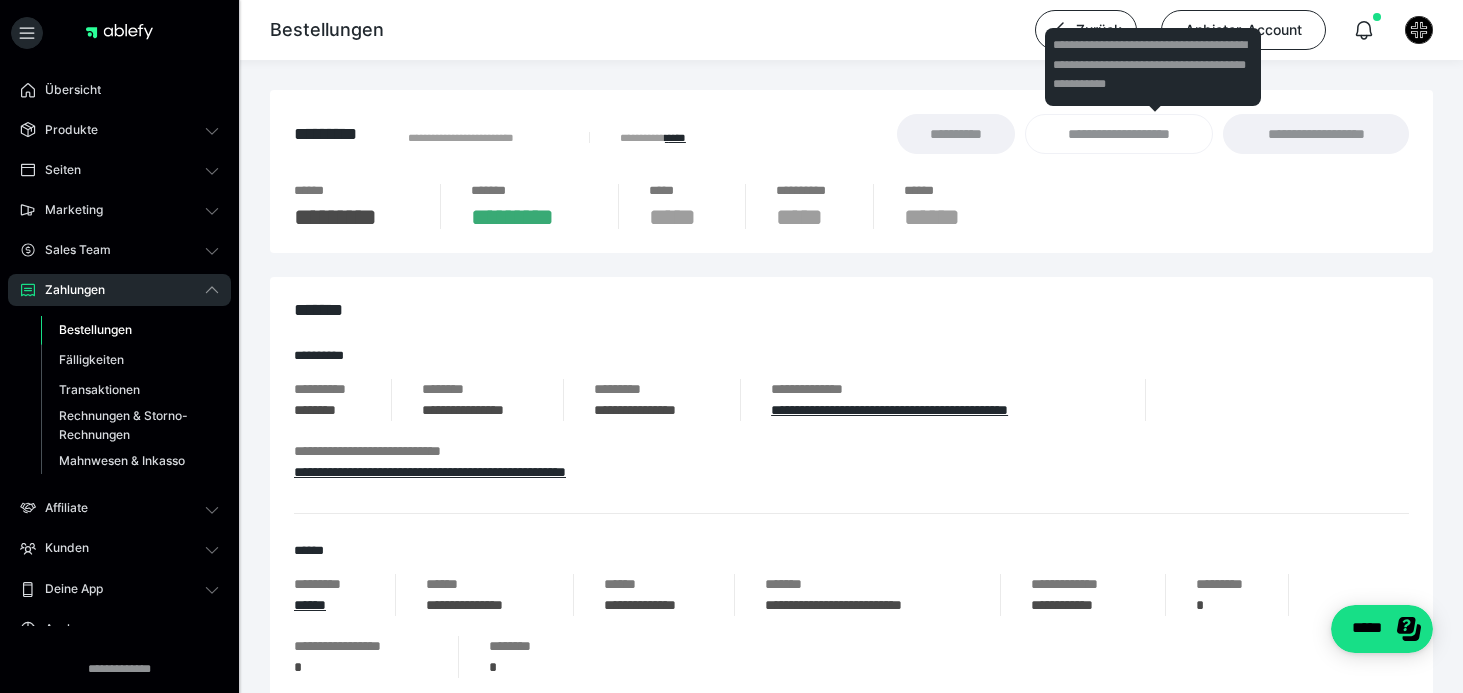 click on "**********" at bounding box center [1153, 134] 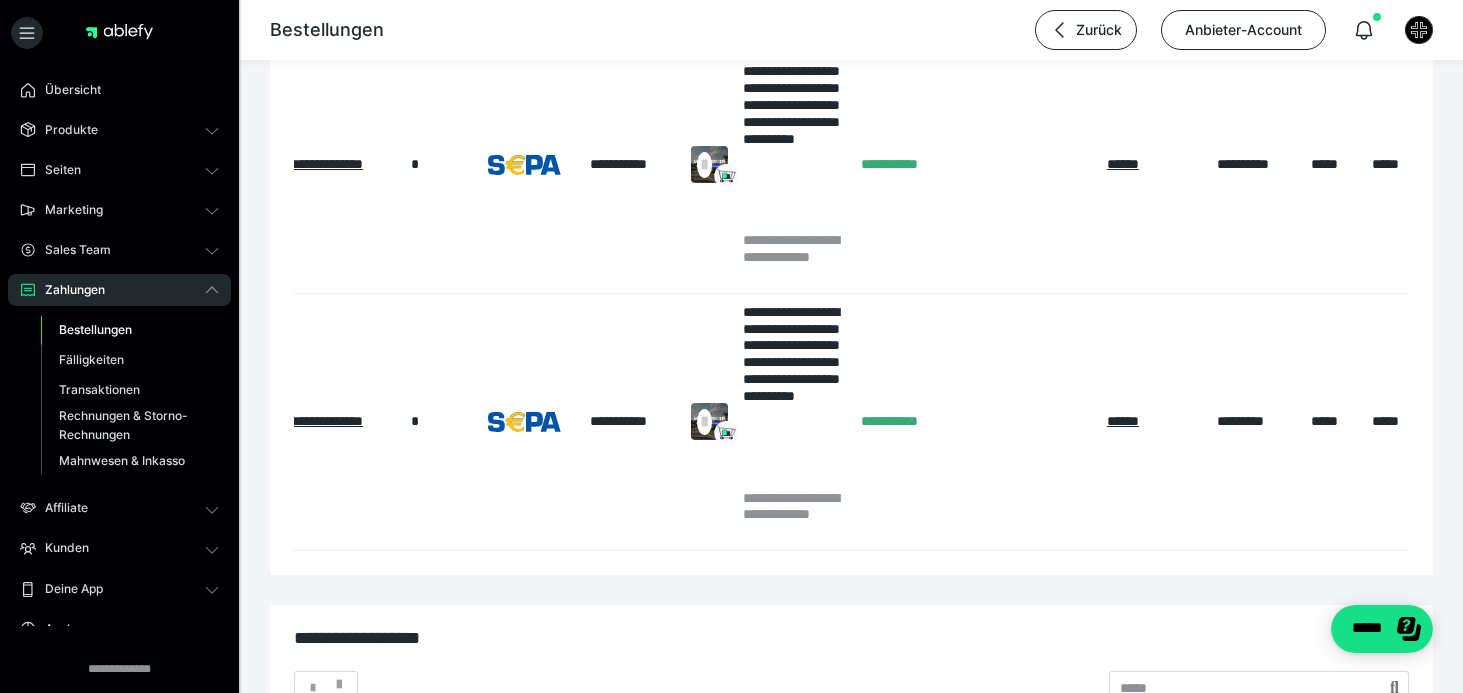 scroll, scrollTop: 2903, scrollLeft: 0, axis: vertical 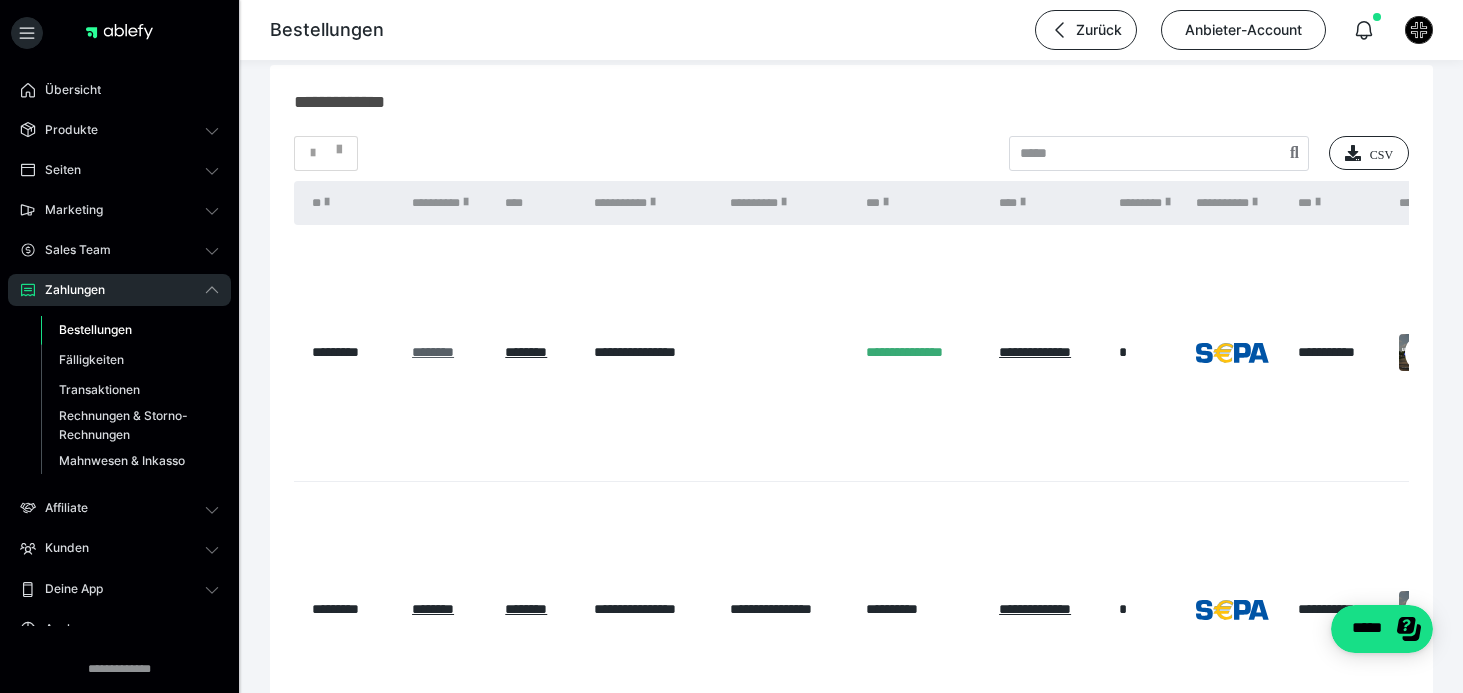 click on "********" at bounding box center [433, 352] 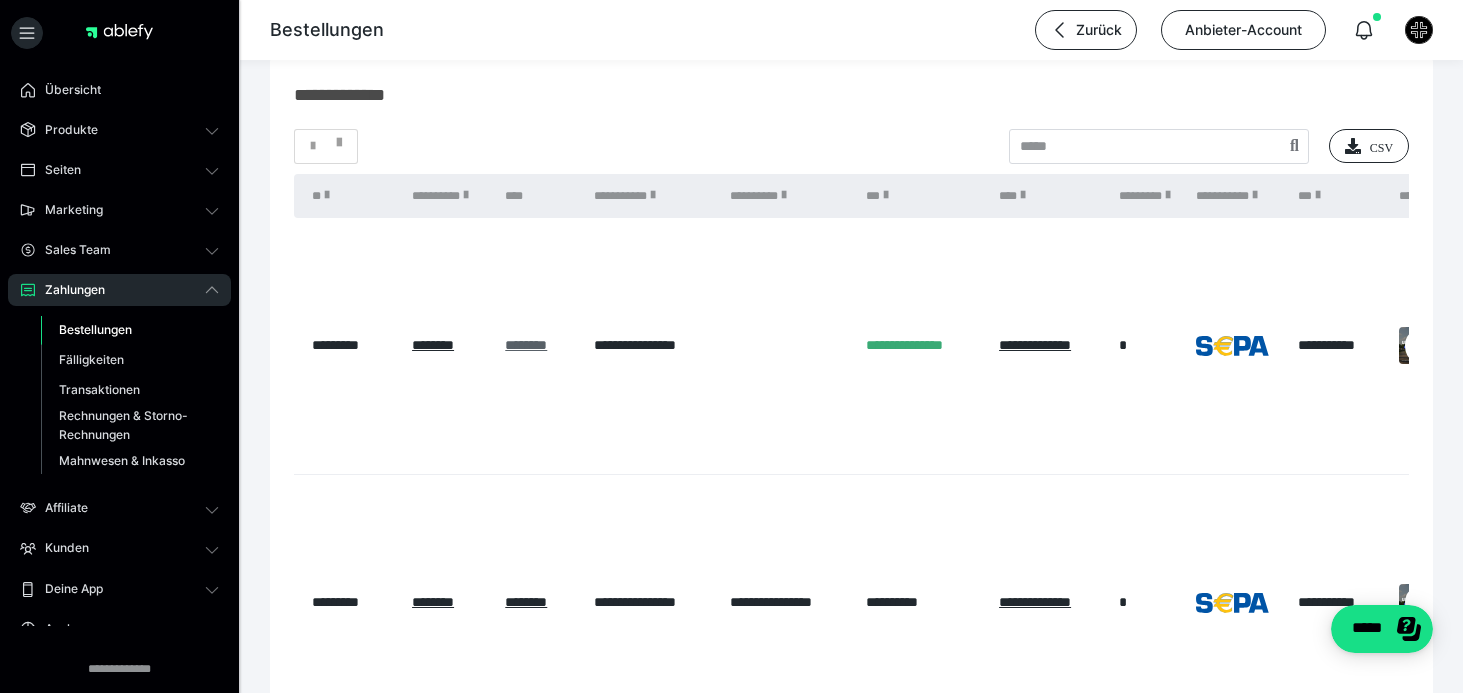 click on "********" at bounding box center [526, 345] 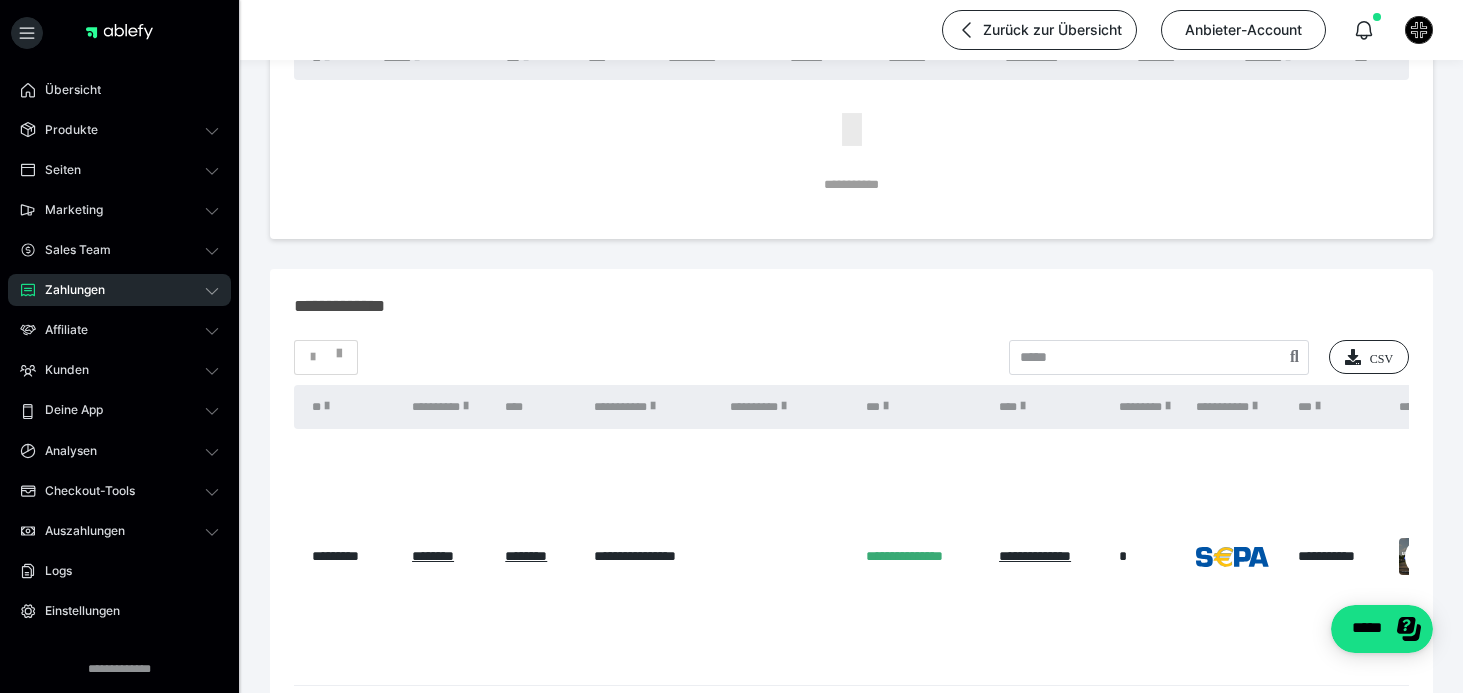 scroll, scrollTop: 902, scrollLeft: 0, axis: vertical 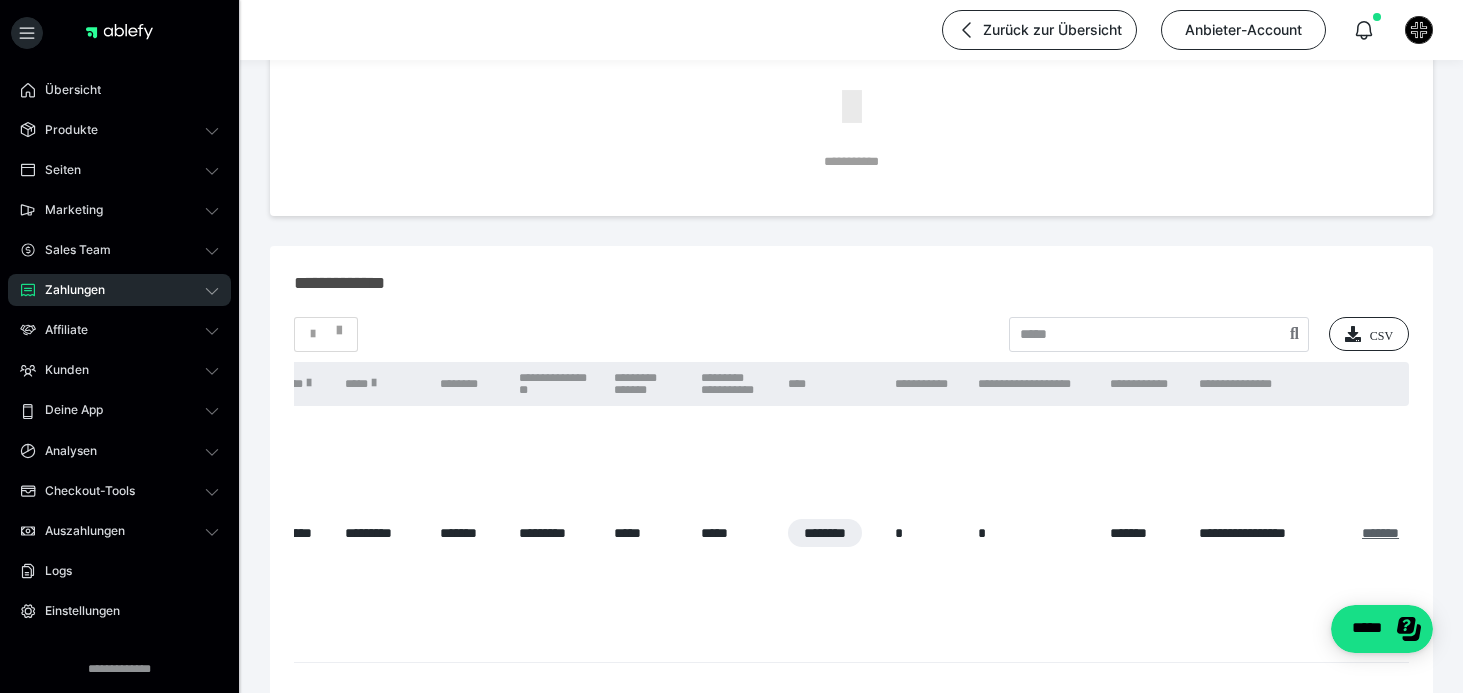 click on "*******" at bounding box center (1380, 533) 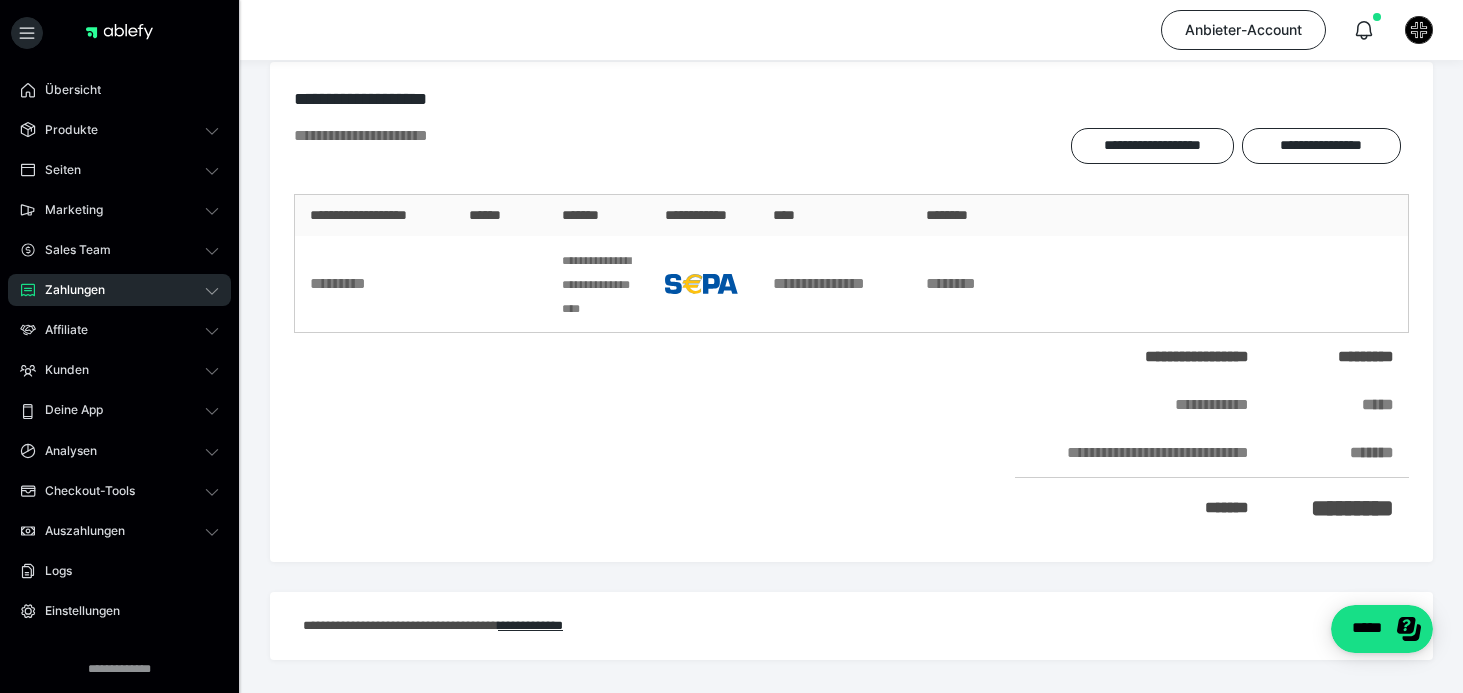 scroll, scrollTop: 0, scrollLeft: 0, axis: both 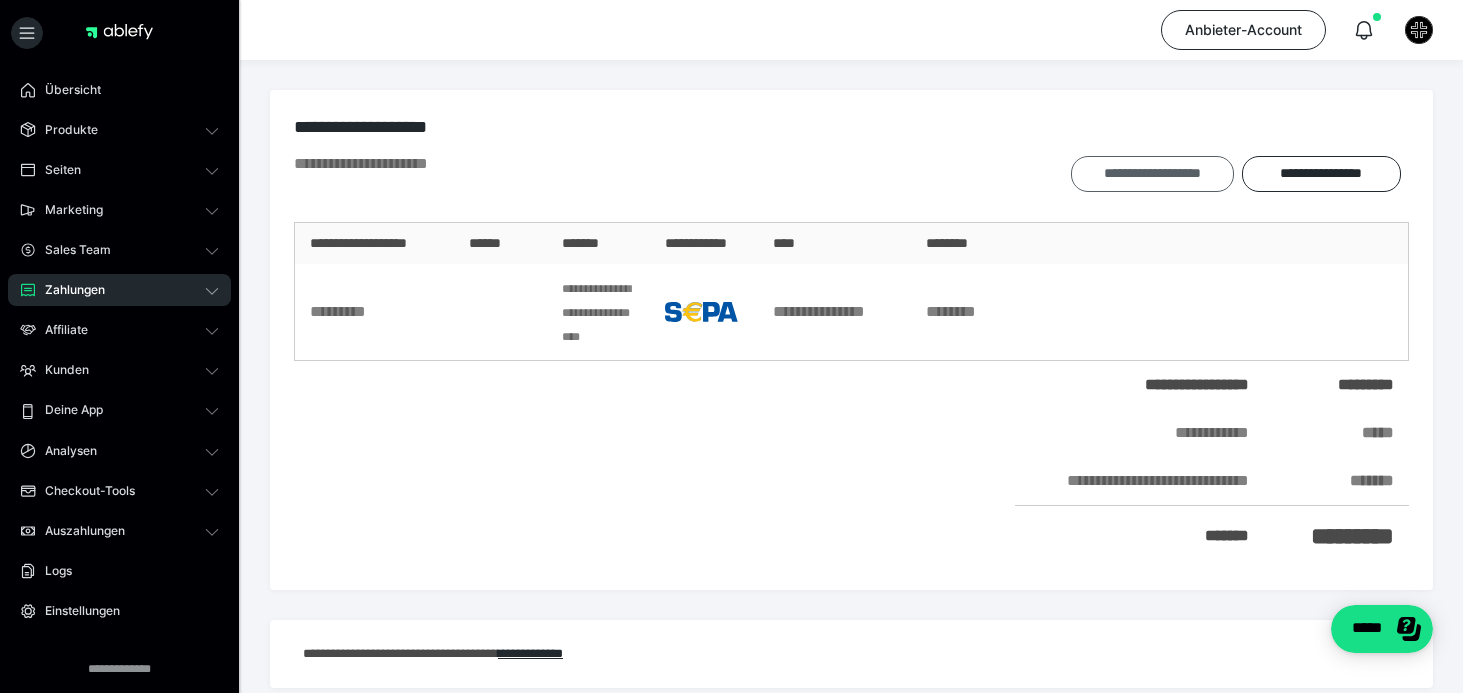 click on "**********" at bounding box center (1152, 174) 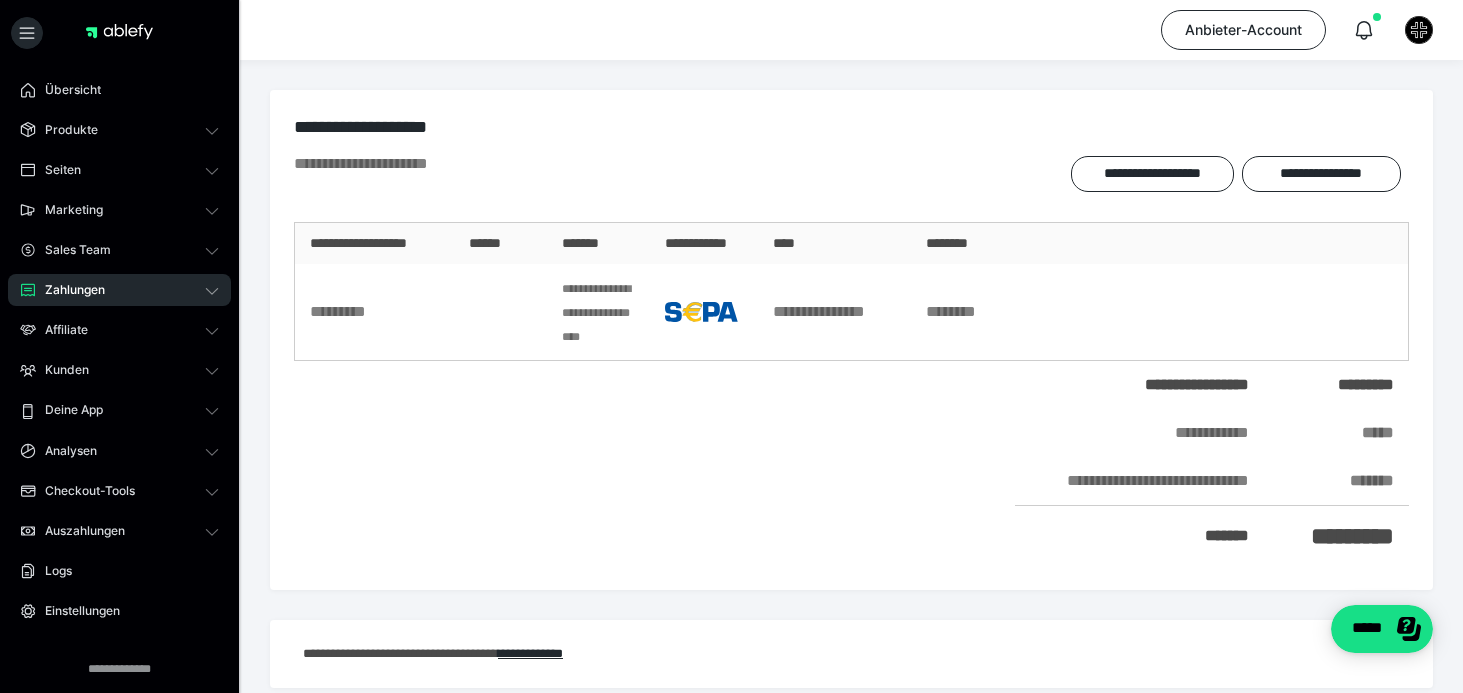 click on "**********" at bounding box center (851, 358) 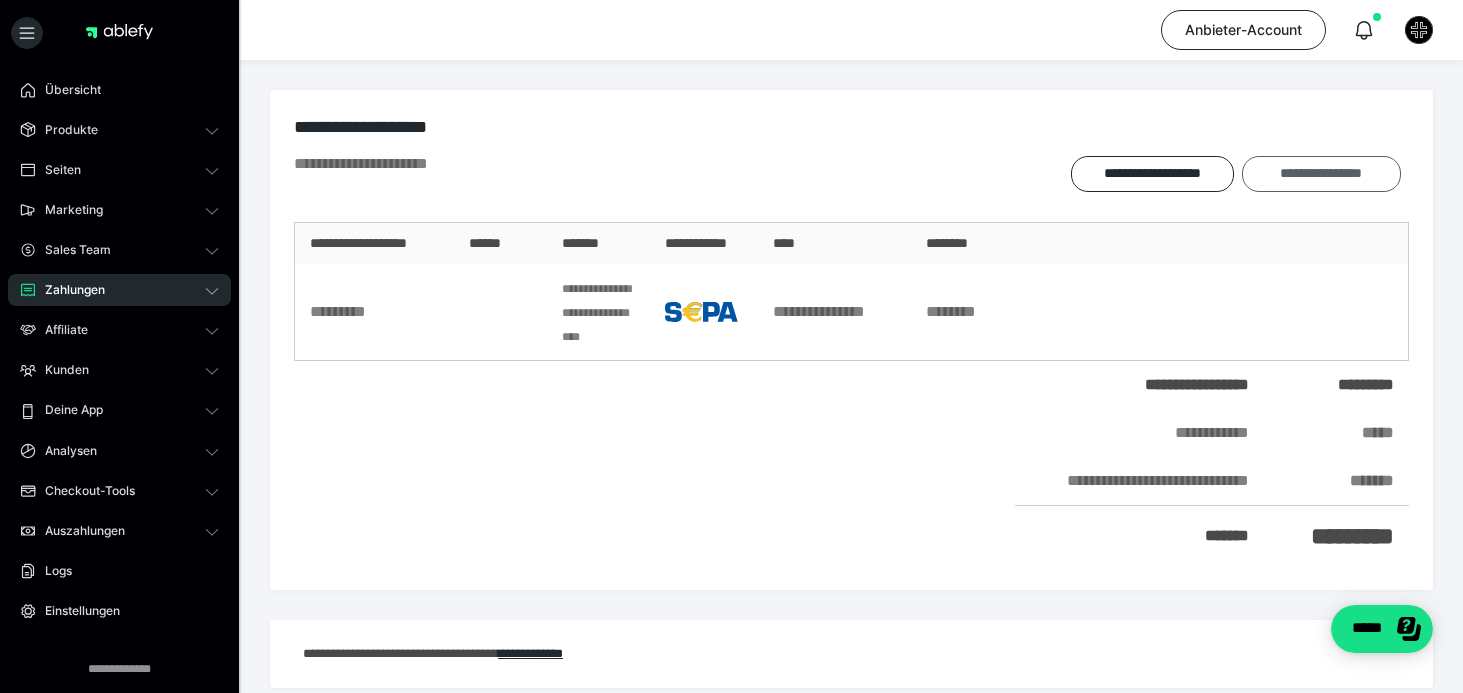 click on "**********" at bounding box center [1321, 174] 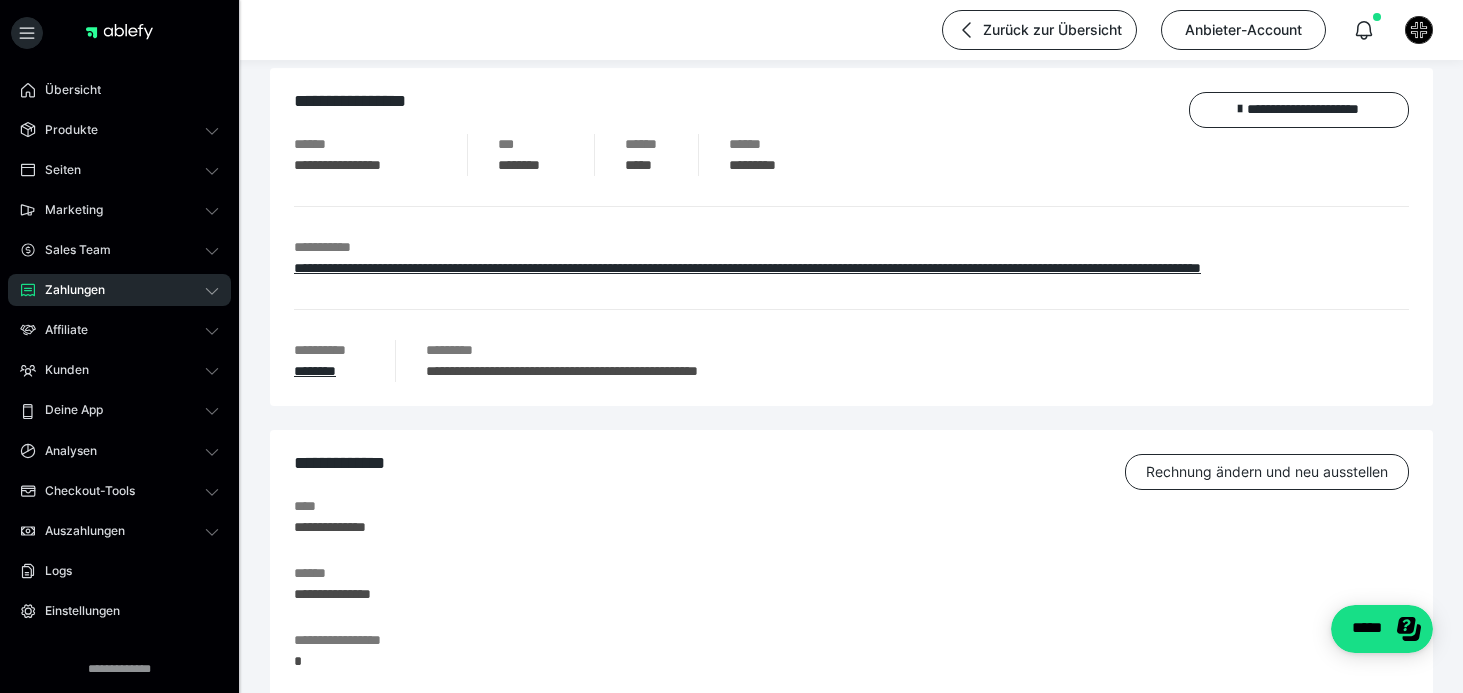 scroll, scrollTop: 0, scrollLeft: 0, axis: both 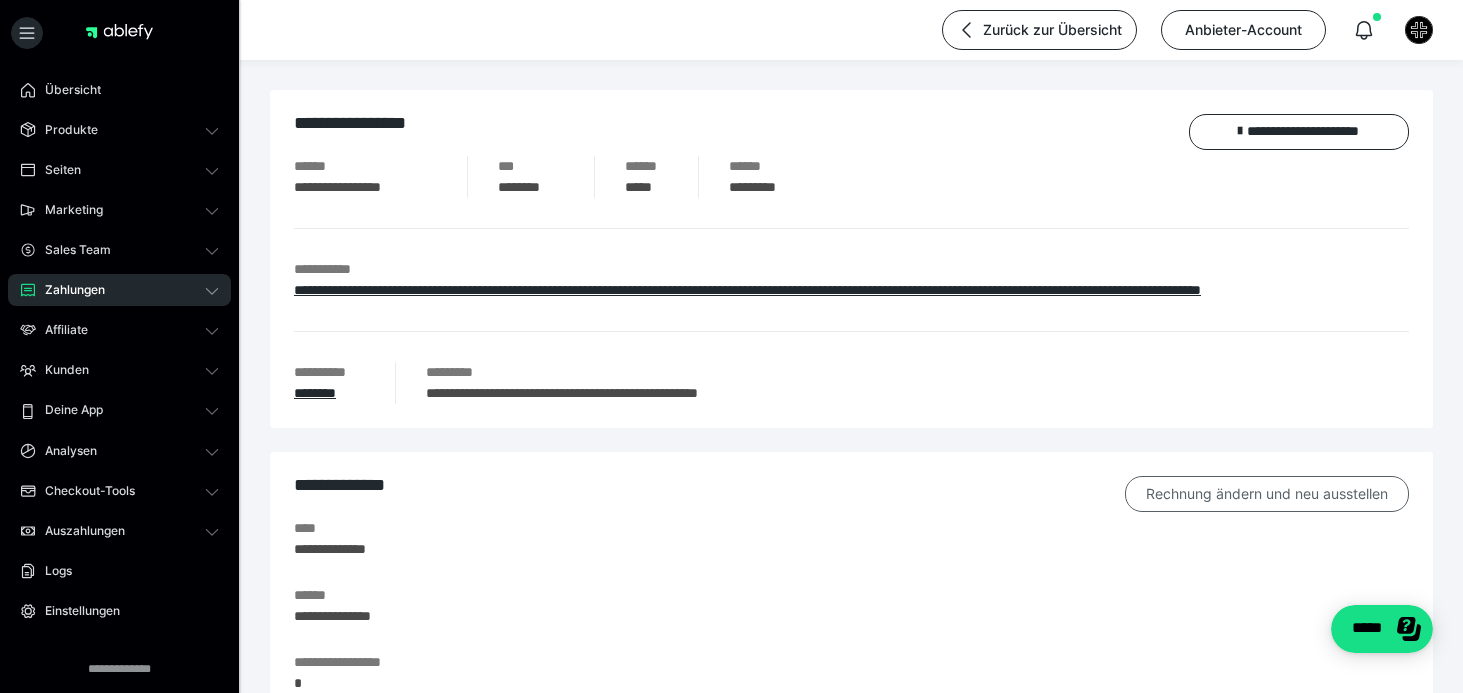 click on "Rechnung ändern und neu ausstellen" at bounding box center [1267, 494] 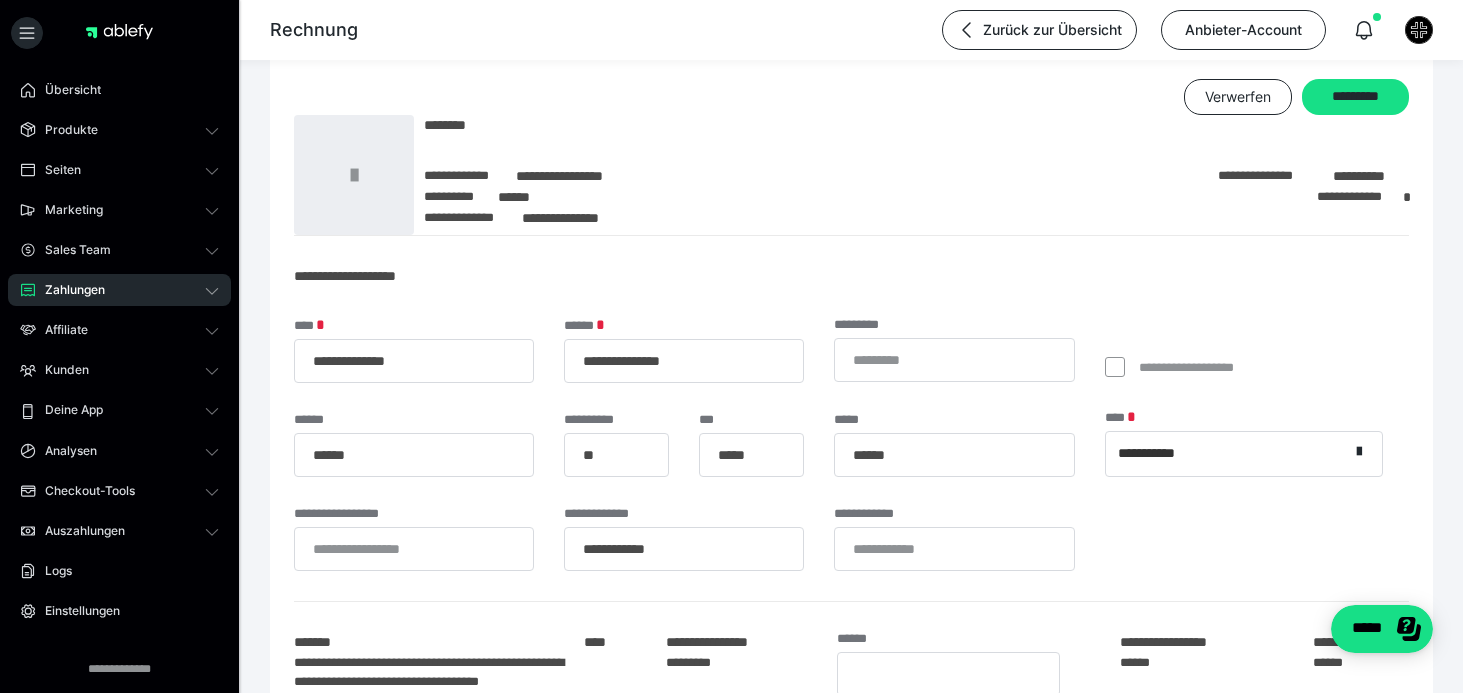 scroll, scrollTop: 0, scrollLeft: 0, axis: both 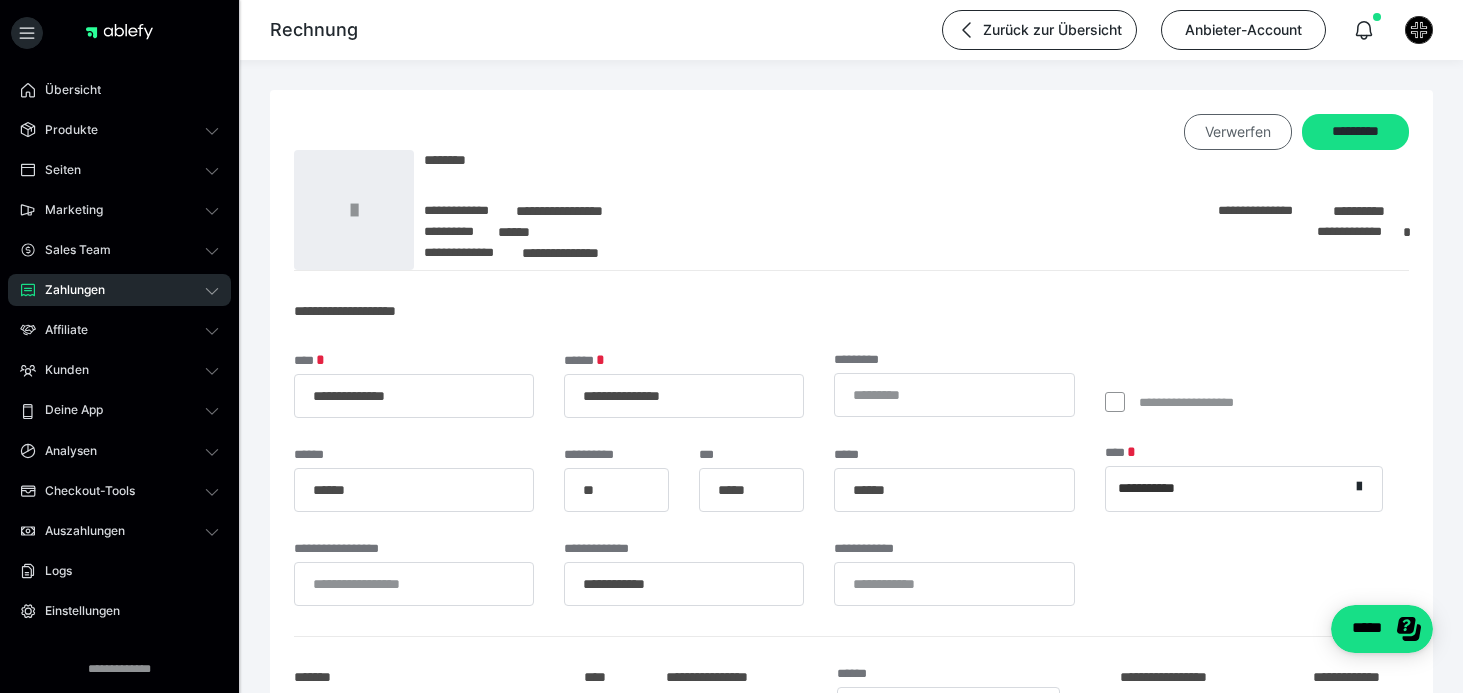 click on "Verwerfen" at bounding box center (1238, 132) 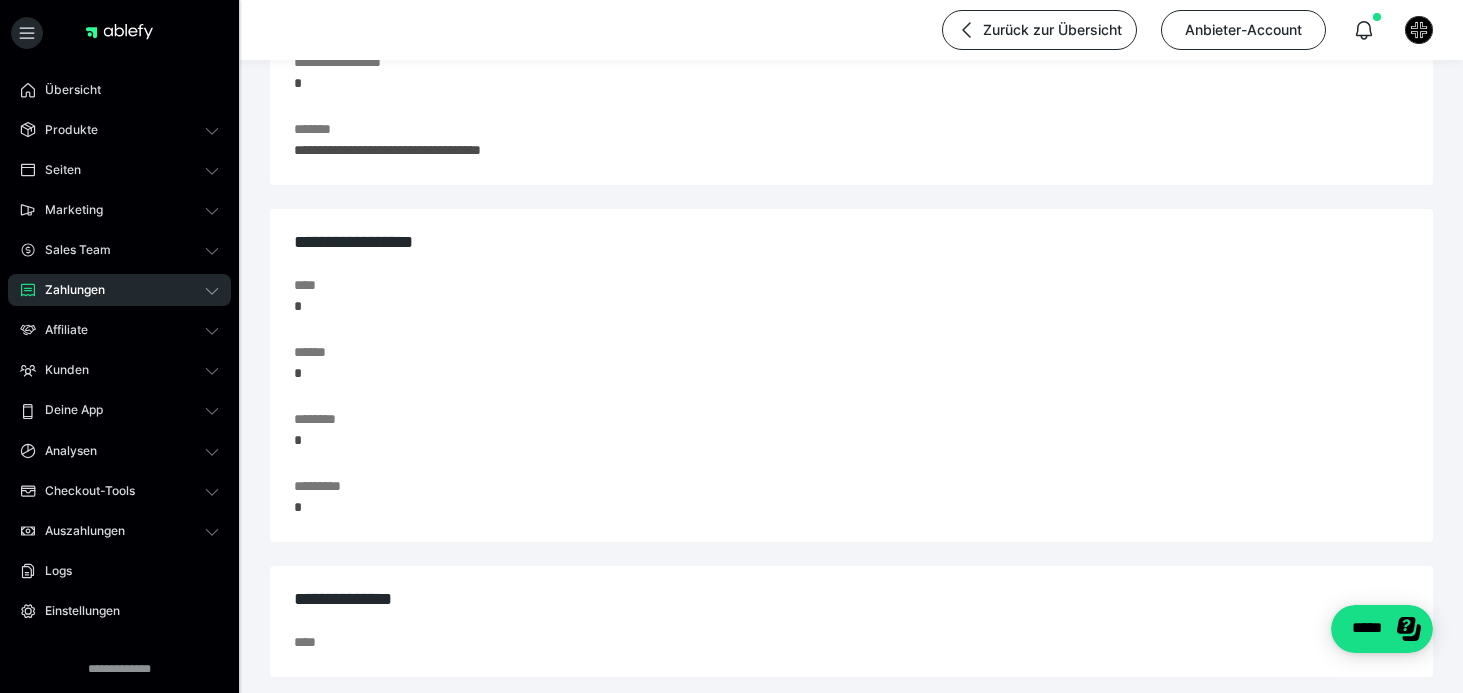 scroll, scrollTop: 589, scrollLeft: 0, axis: vertical 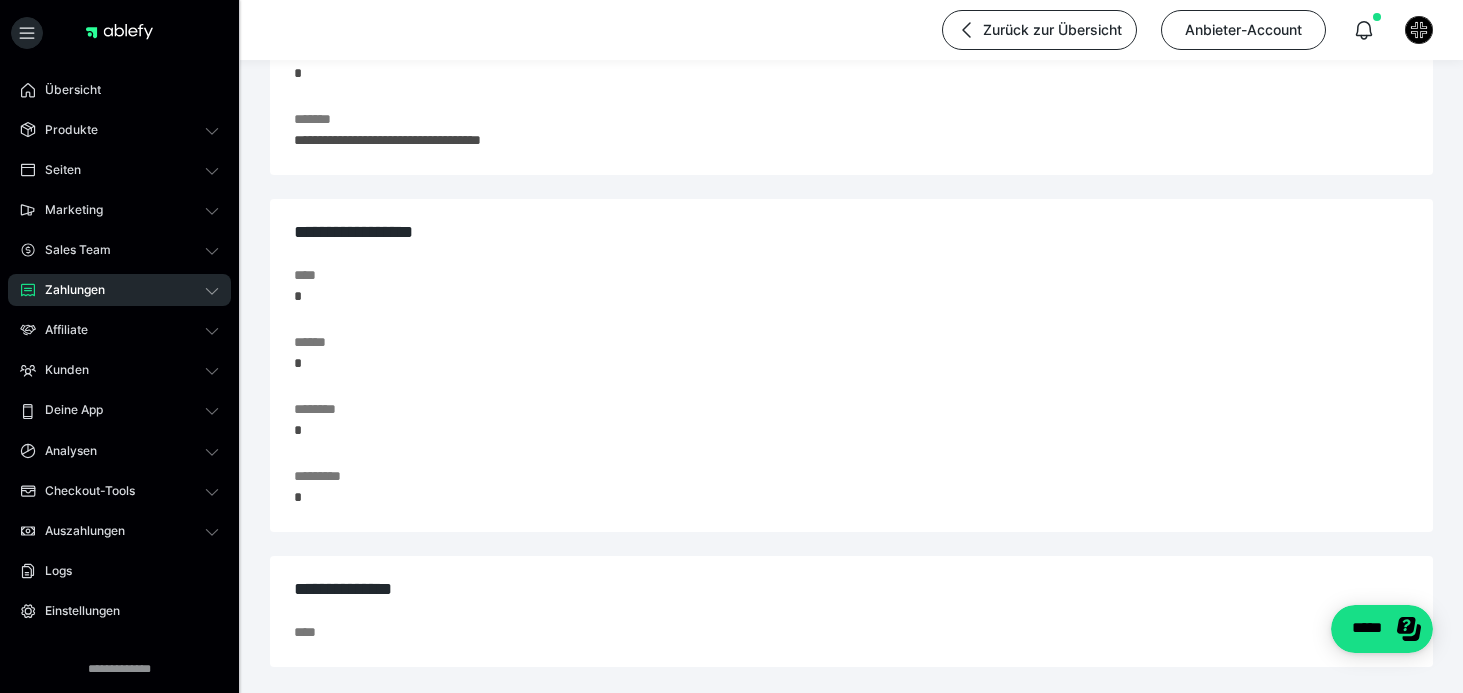 click on "Zahlungen" at bounding box center (119, 290) 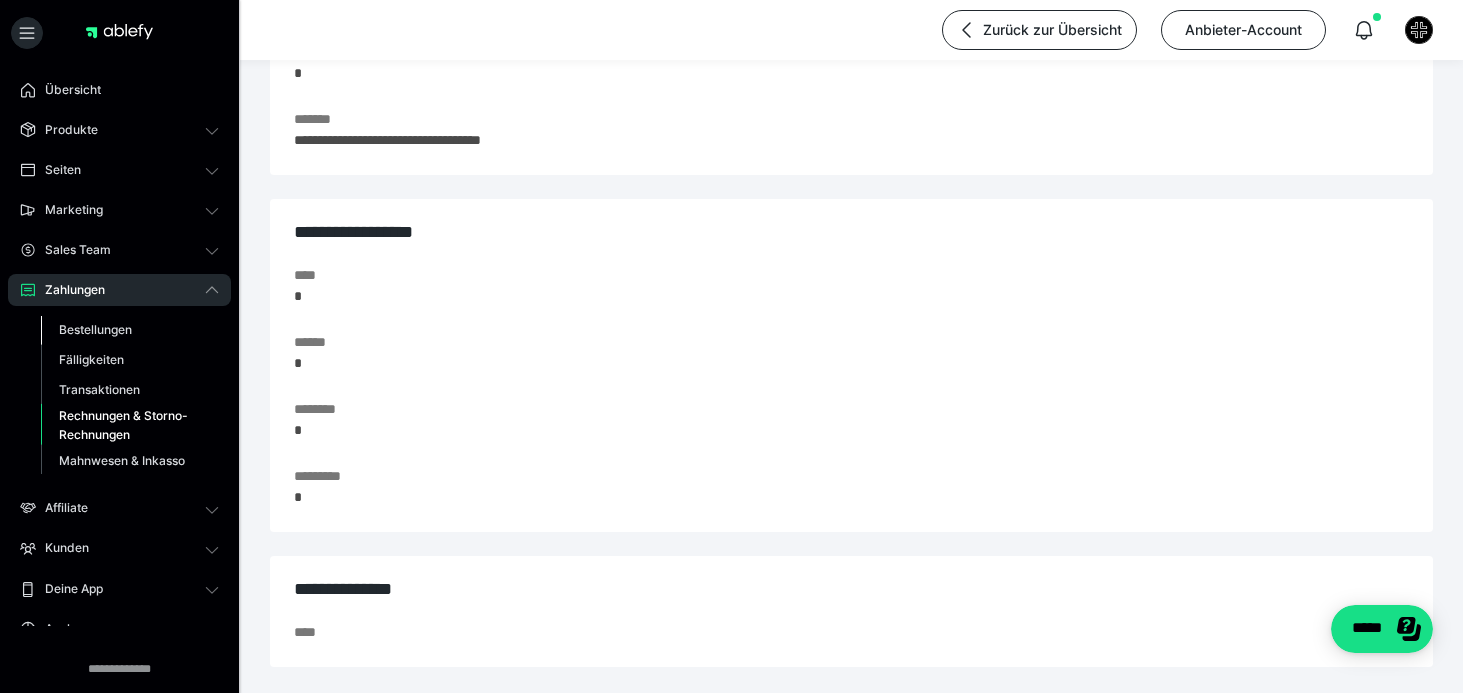 click on "Bestellungen" at bounding box center (95, 329) 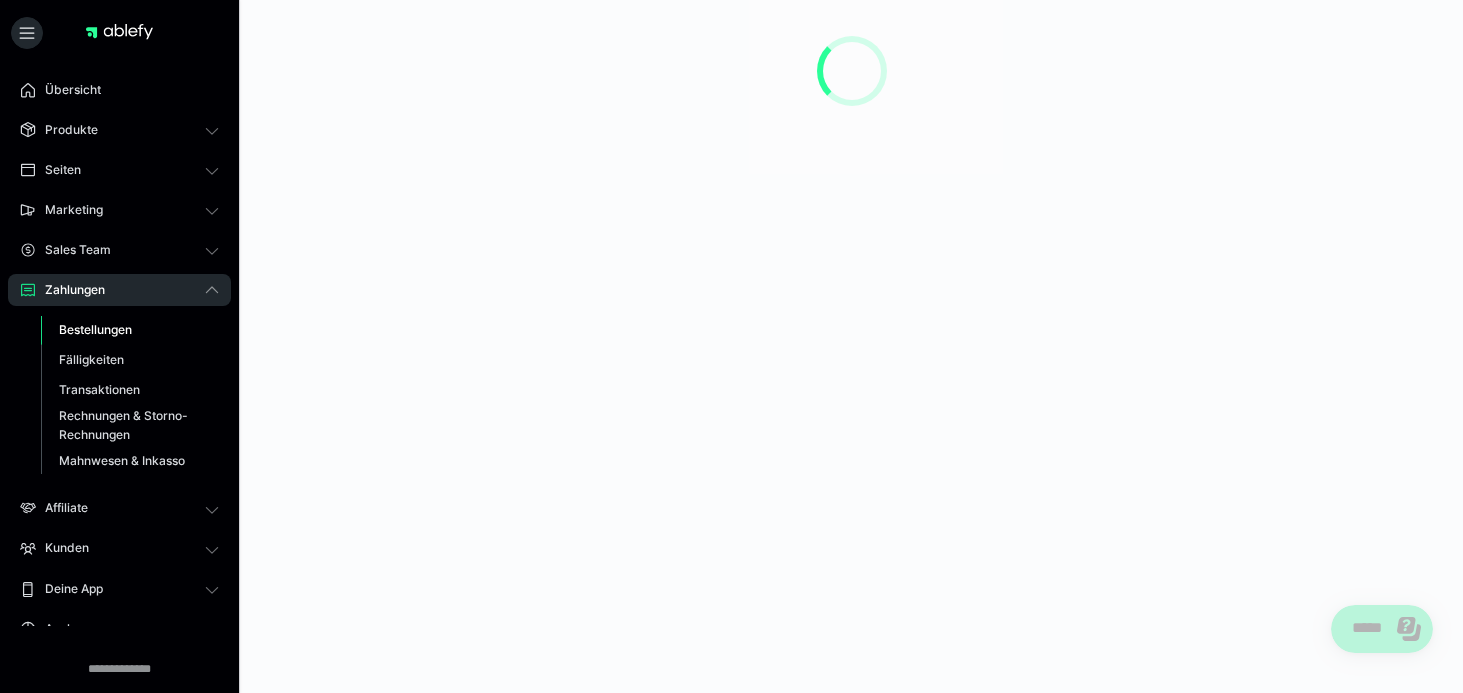 scroll, scrollTop: 0, scrollLeft: 0, axis: both 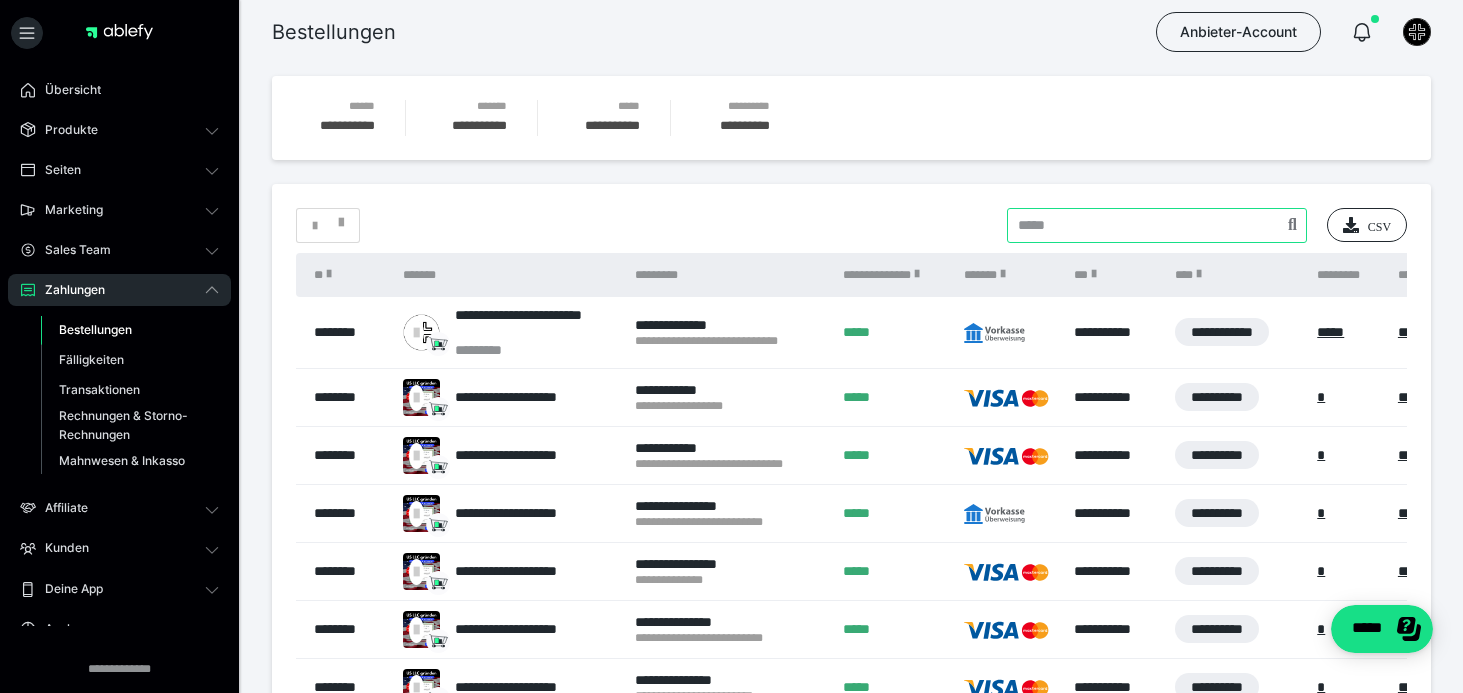click at bounding box center (1157, 225) 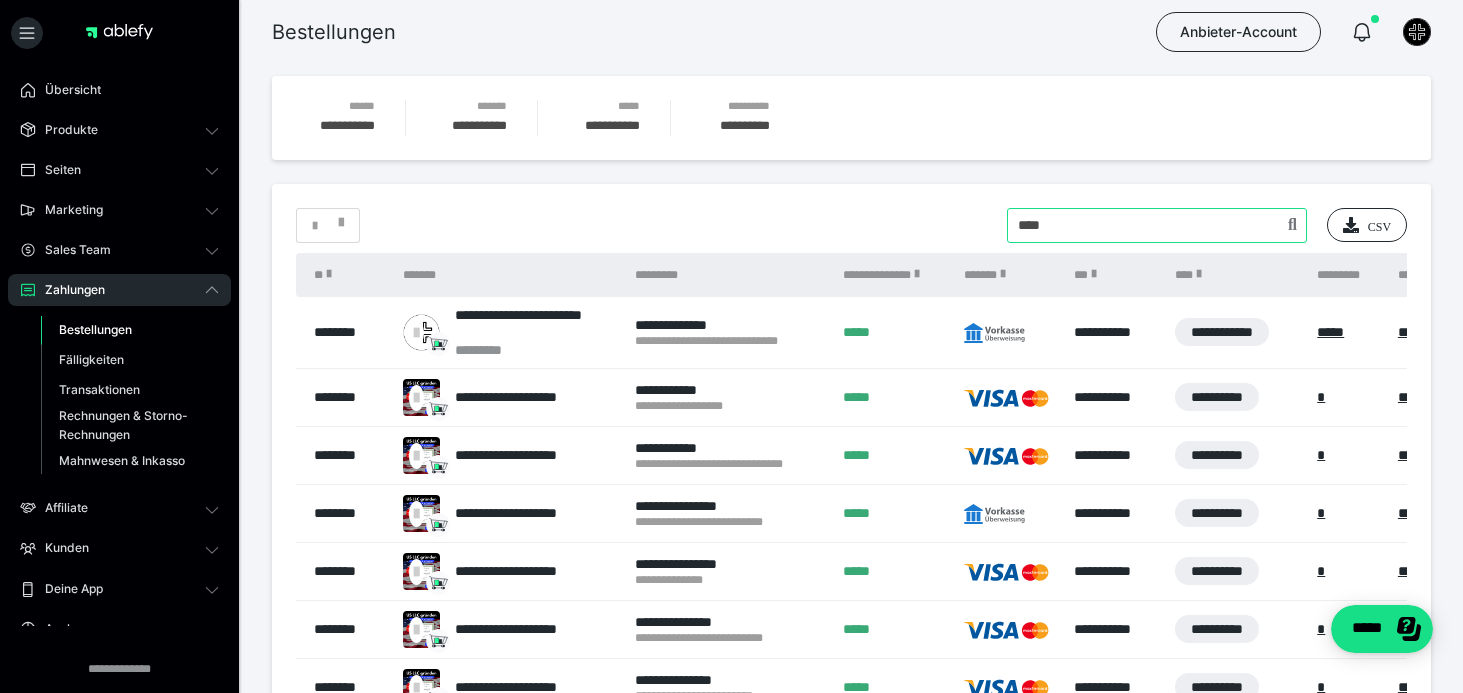type on "****" 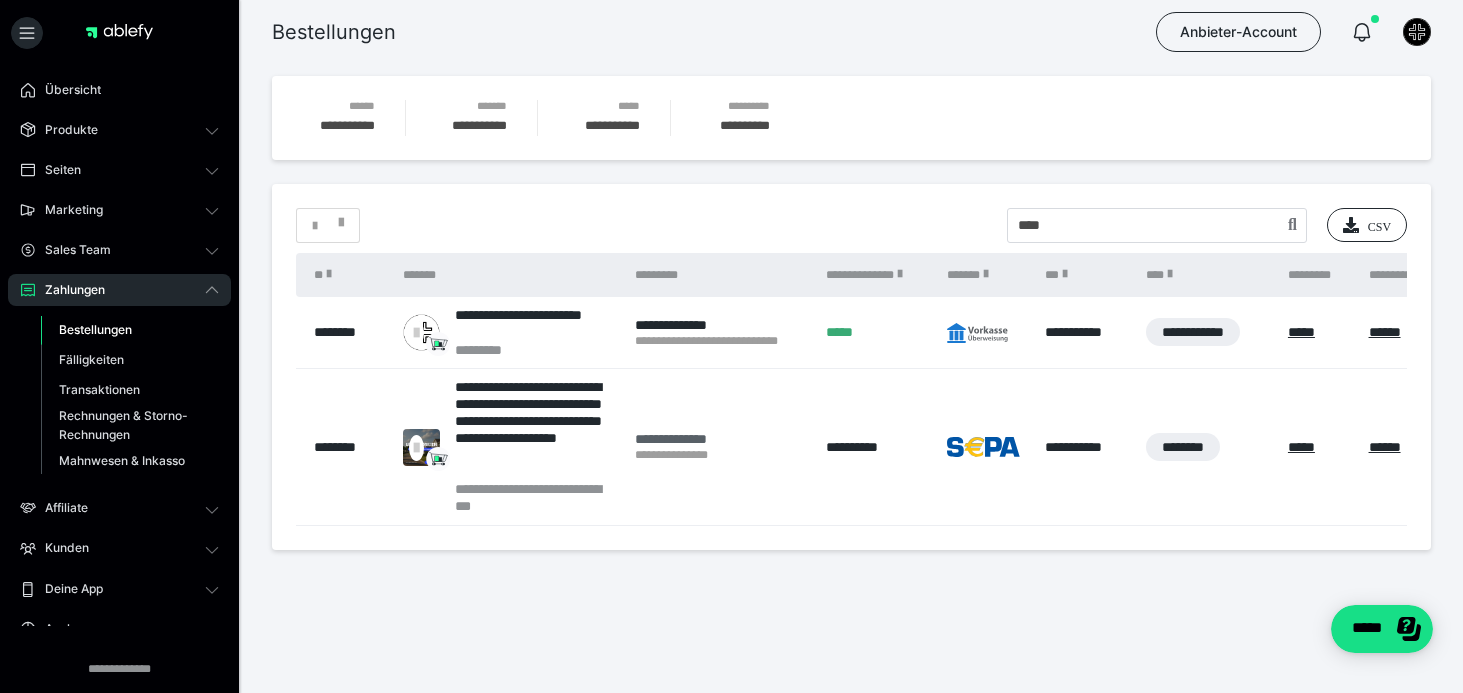 click on "**********" at bounding box center [720, 439] 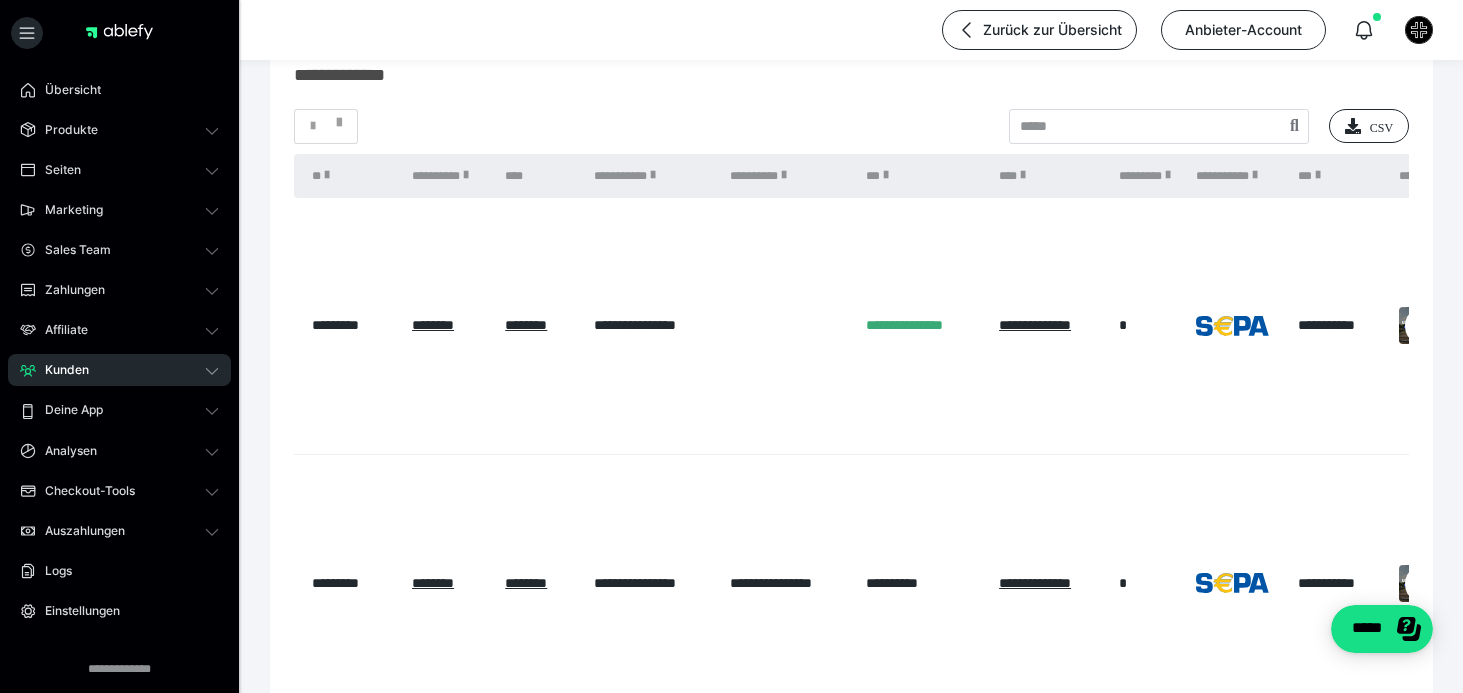 scroll, scrollTop: 675, scrollLeft: 0, axis: vertical 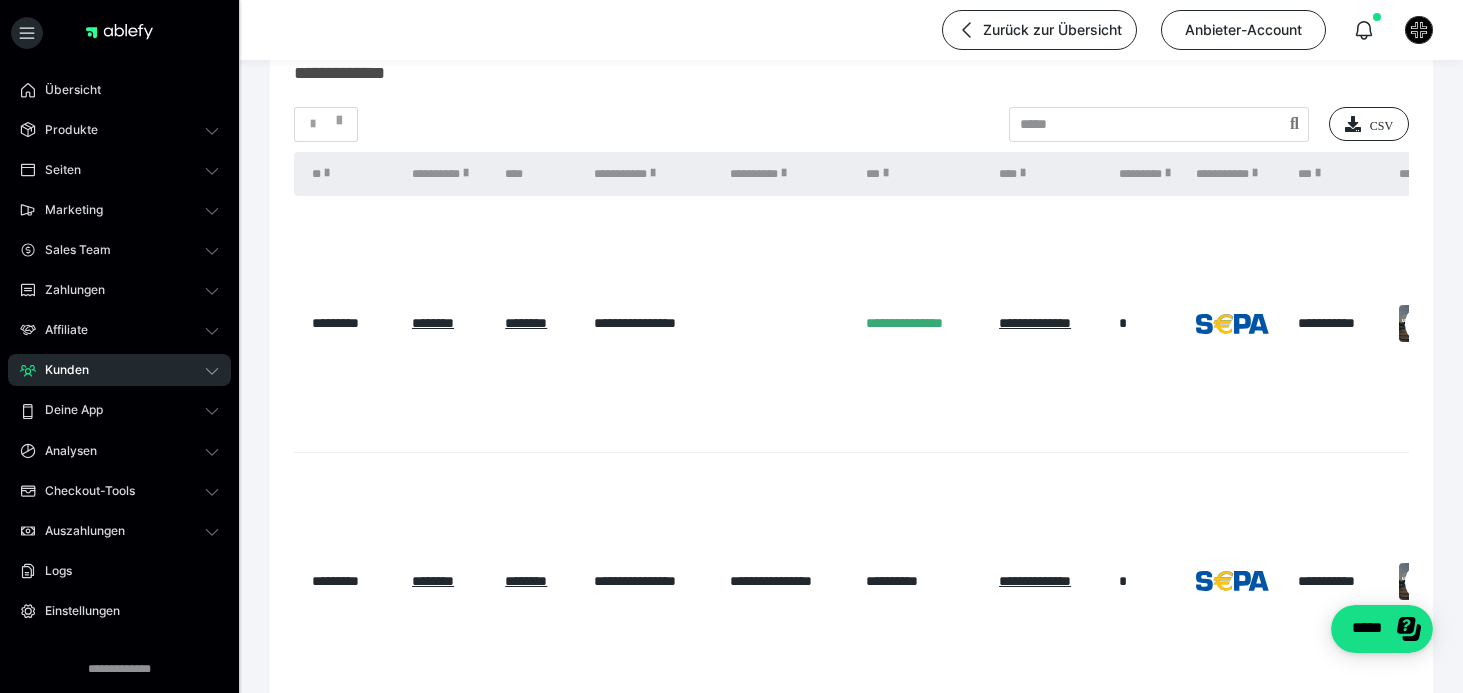 click on "**********" at bounding box center (922, 324) 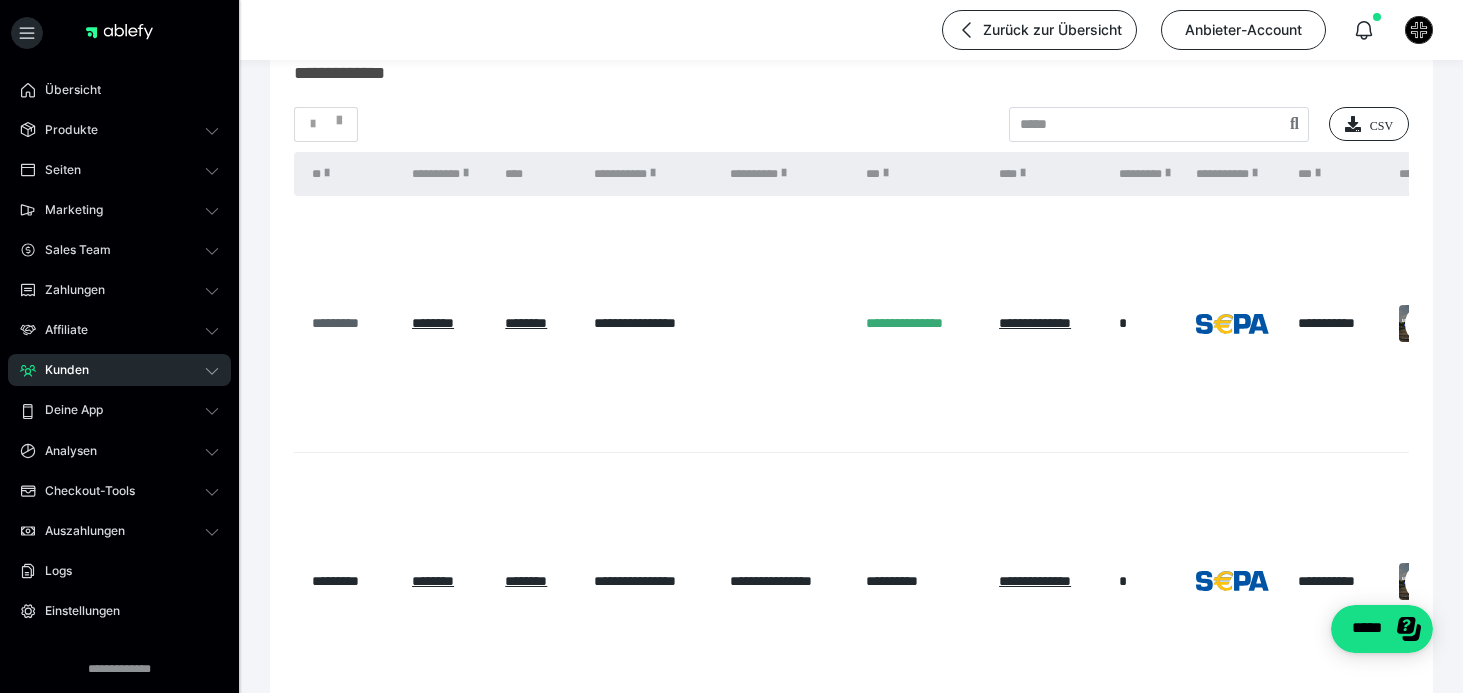 click on "*********" at bounding box center (352, 323) 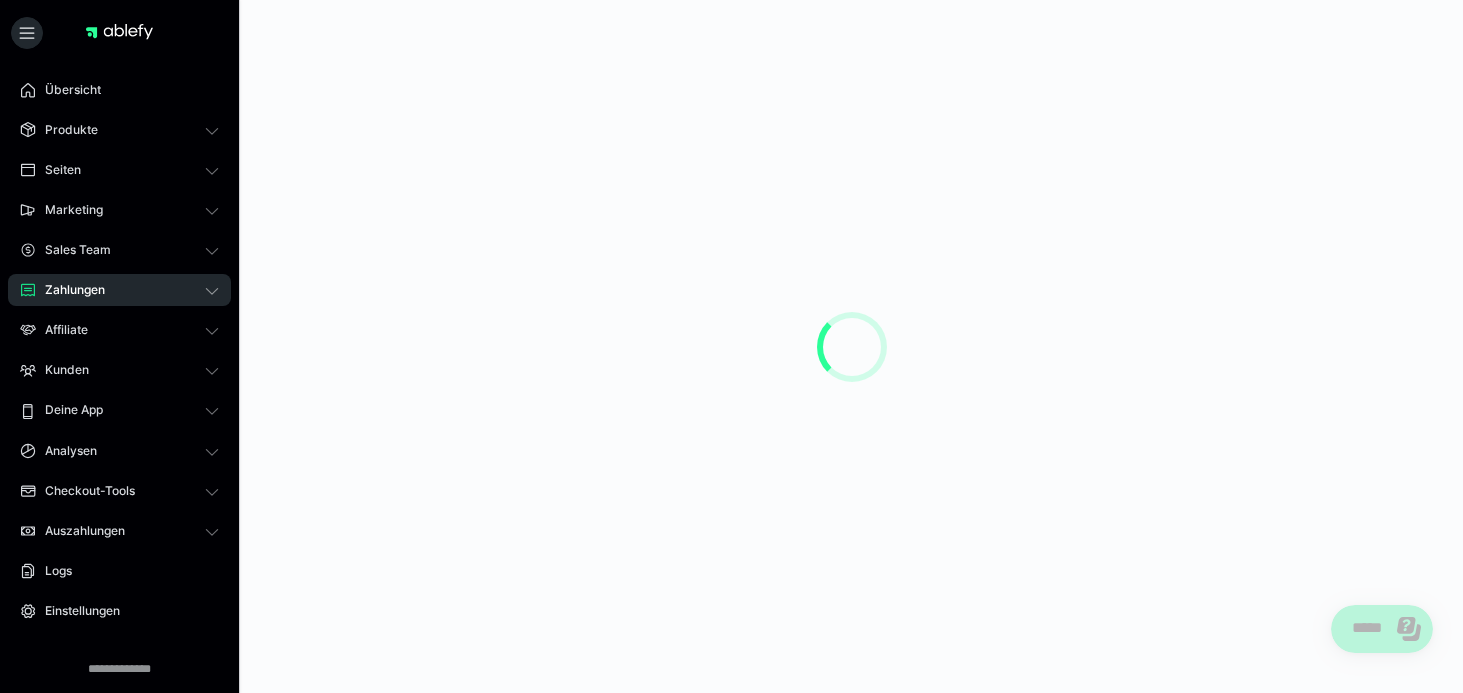 scroll, scrollTop: 0, scrollLeft: 0, axis: both 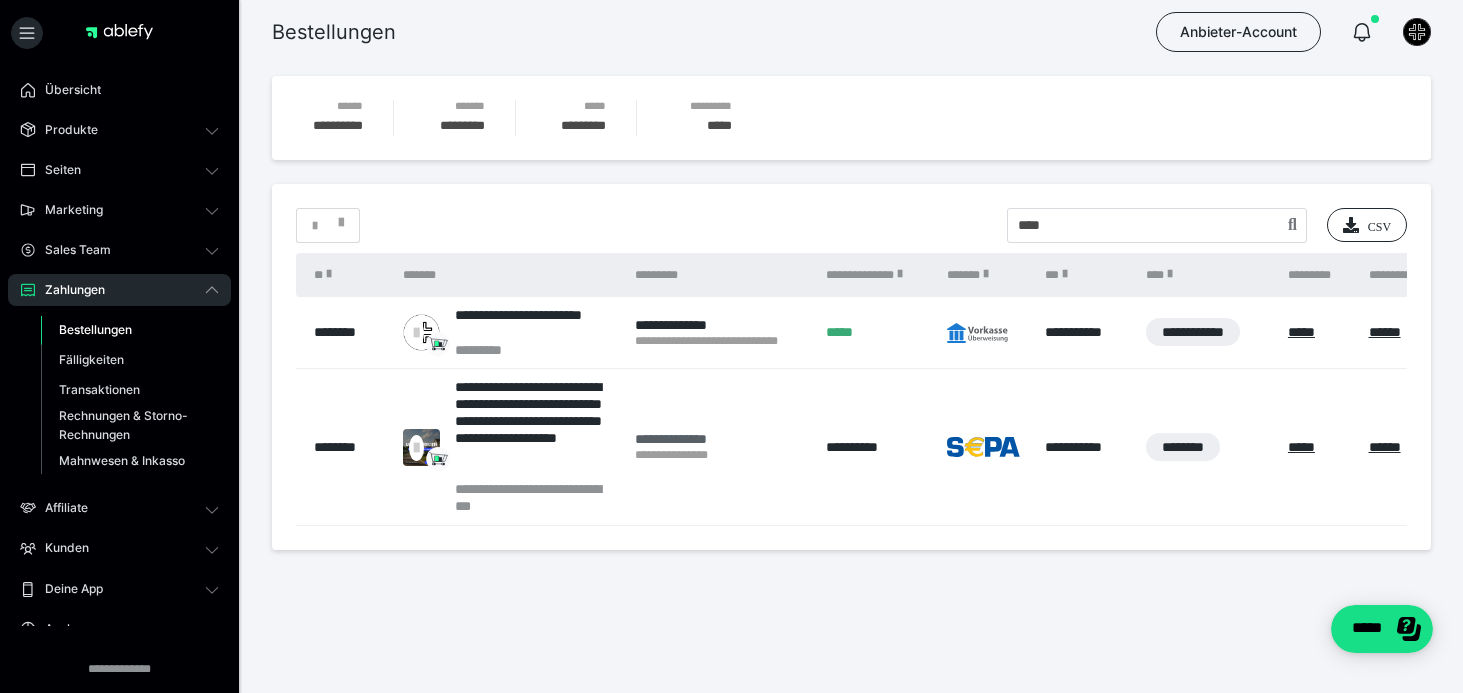 click on "**********" at bounding box center (720, 439) 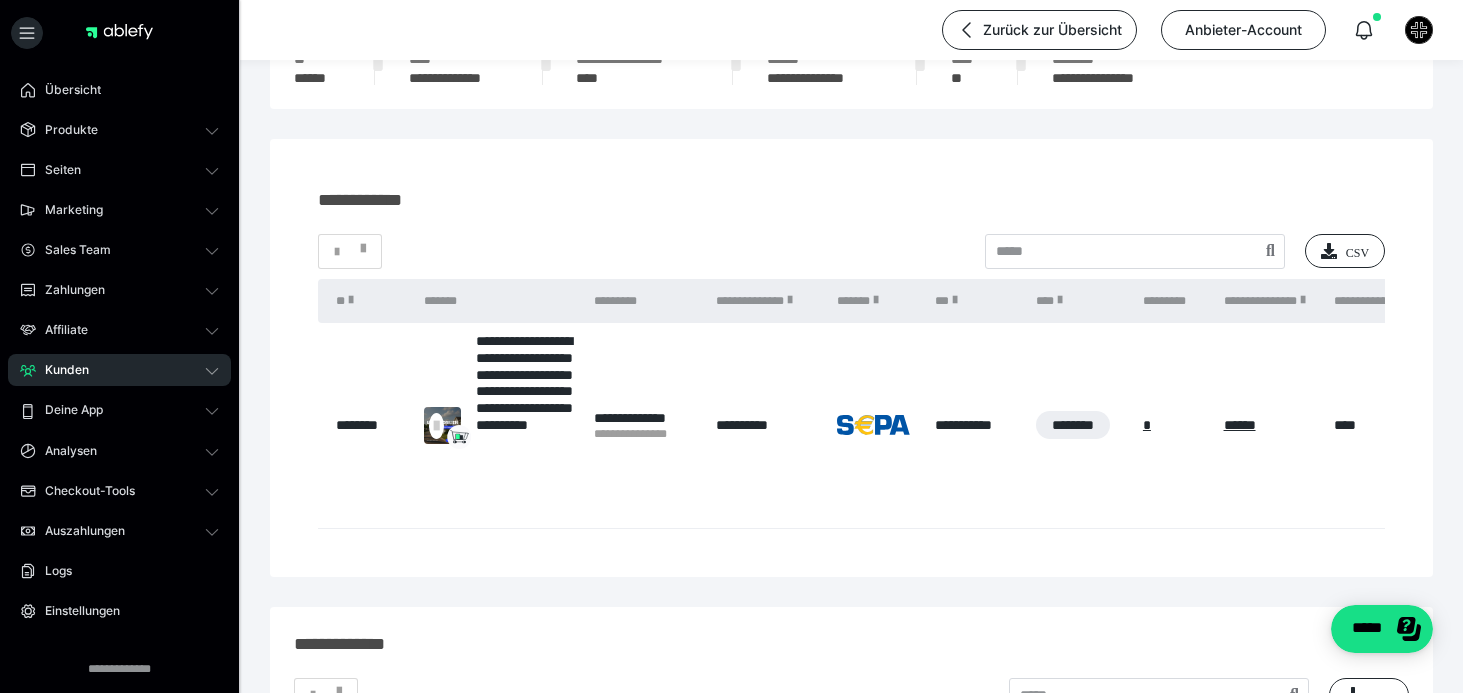 scroll, scrollTop: 228, scrollLeft: 0, axis: vertical 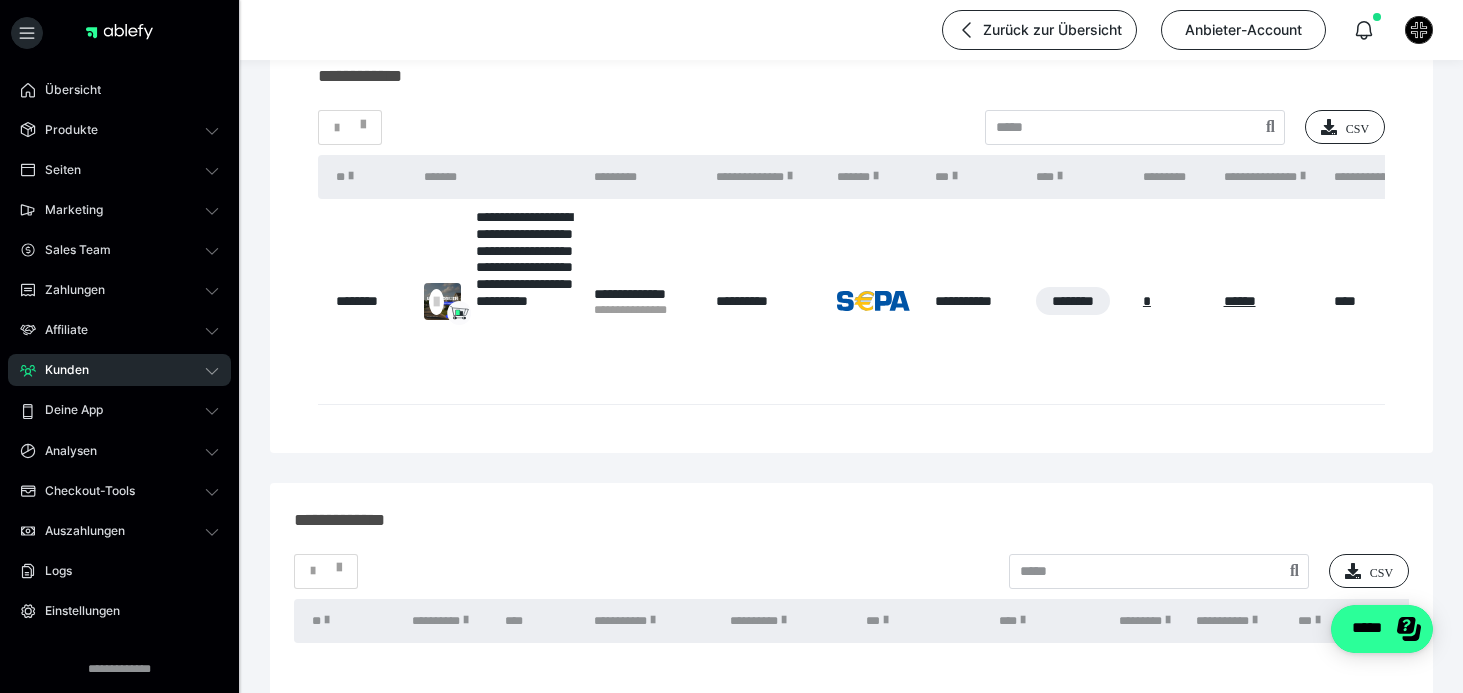 click 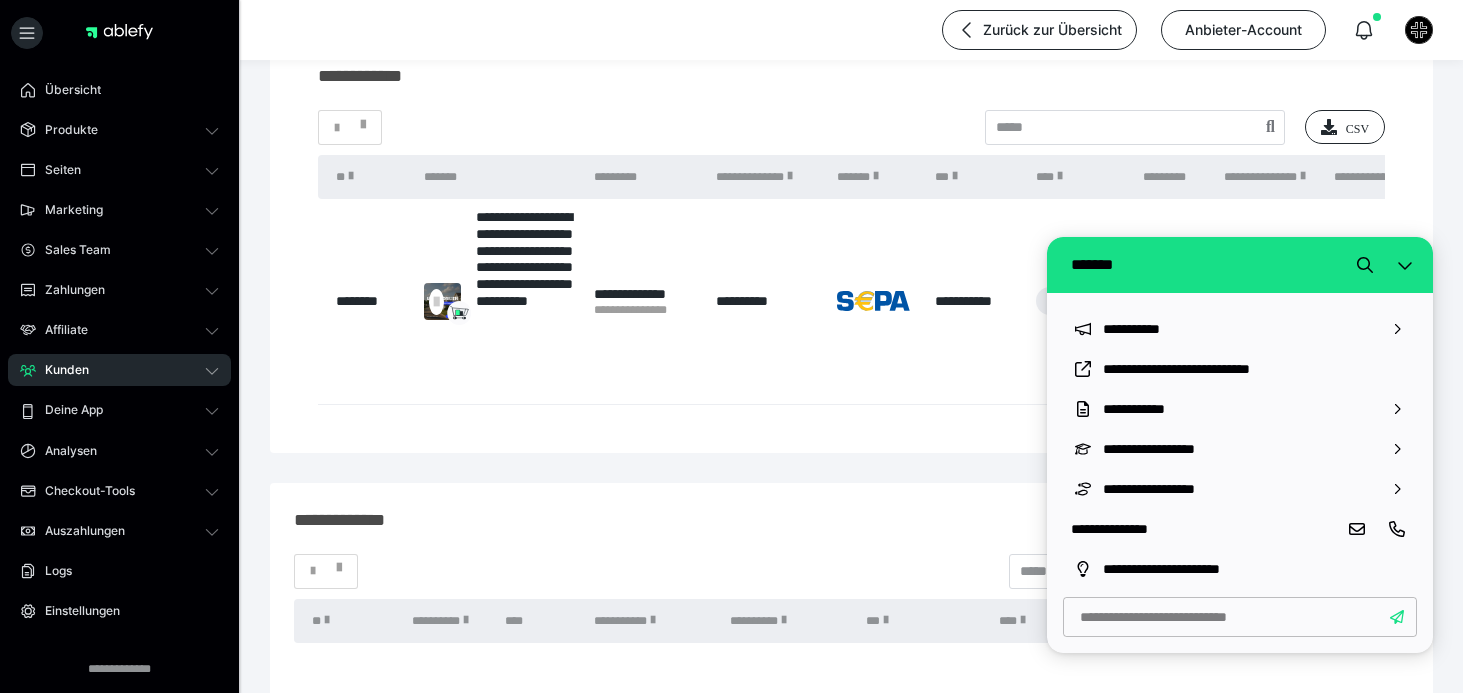 click on "**********" at bounding box center [851, 697] 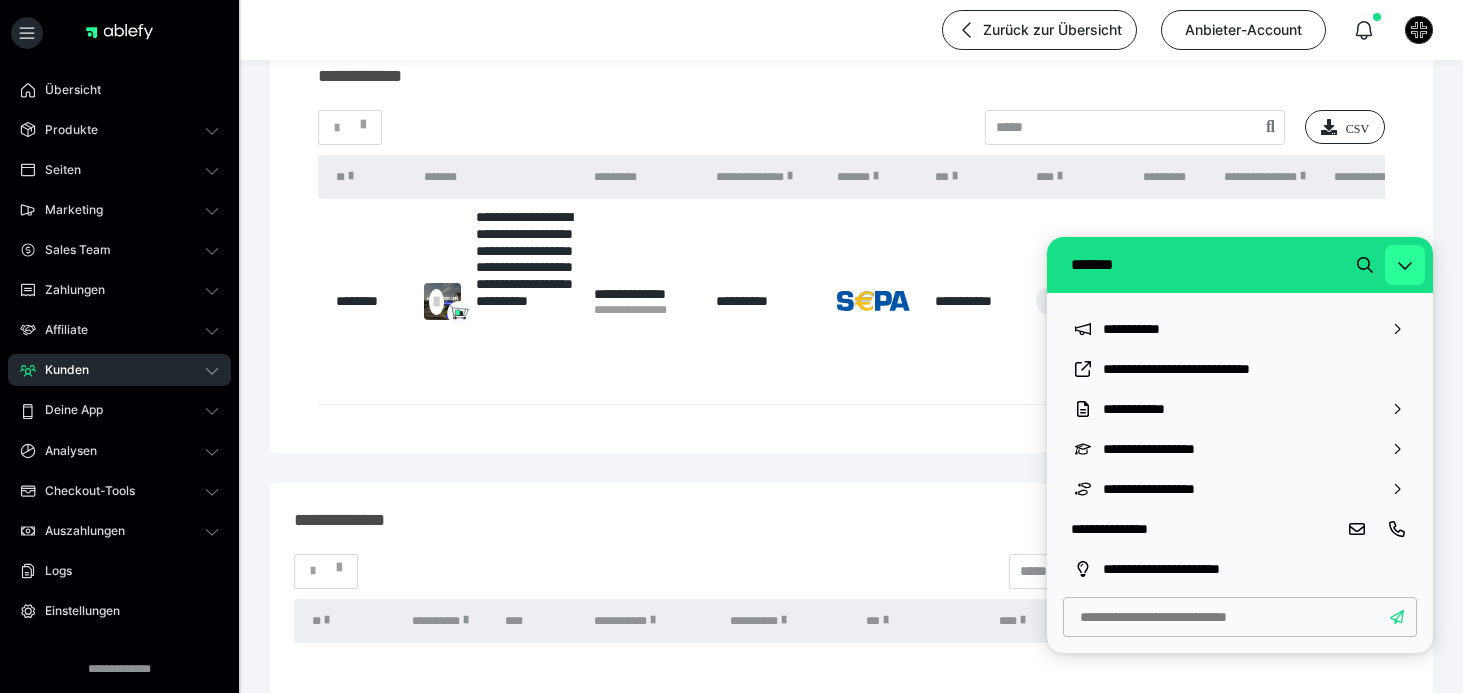 click 